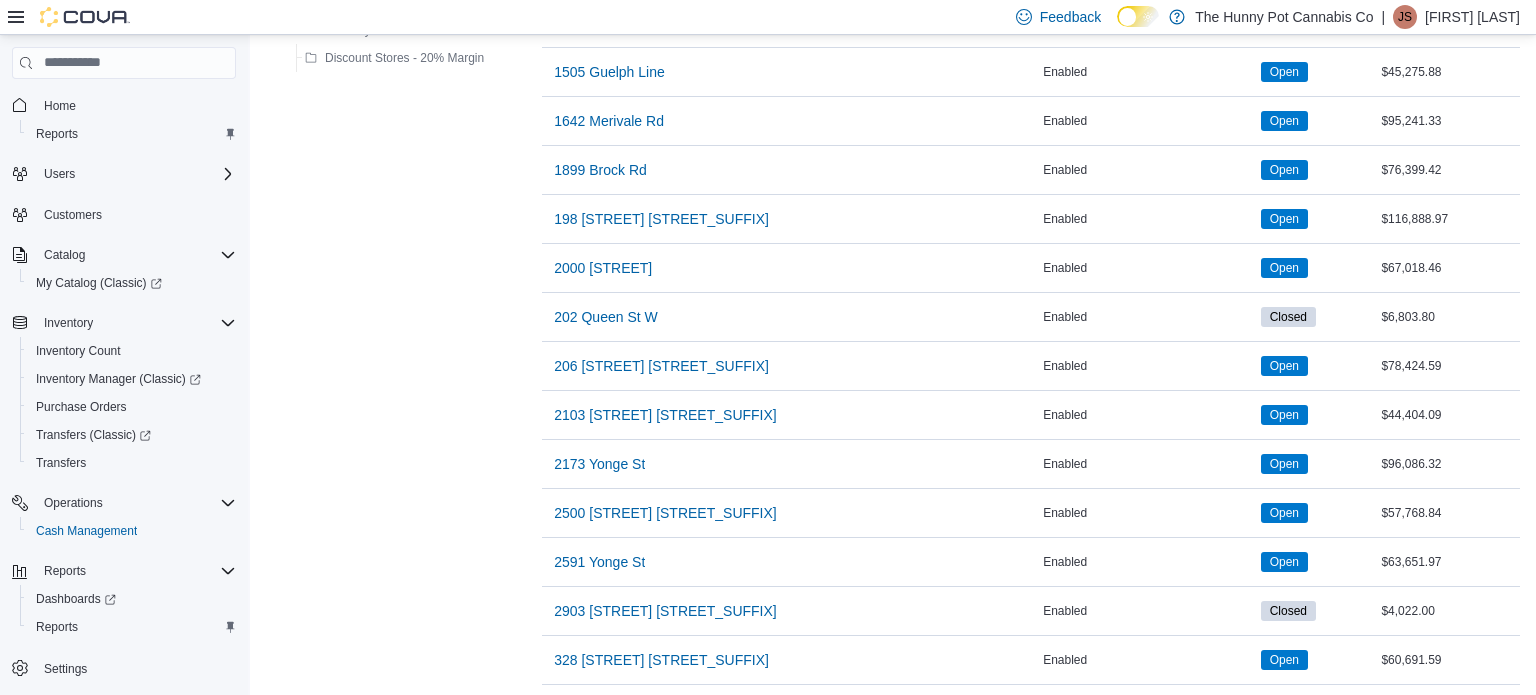 scroll, scrollTop: 704, scrollLeft: 0, axis: vertical 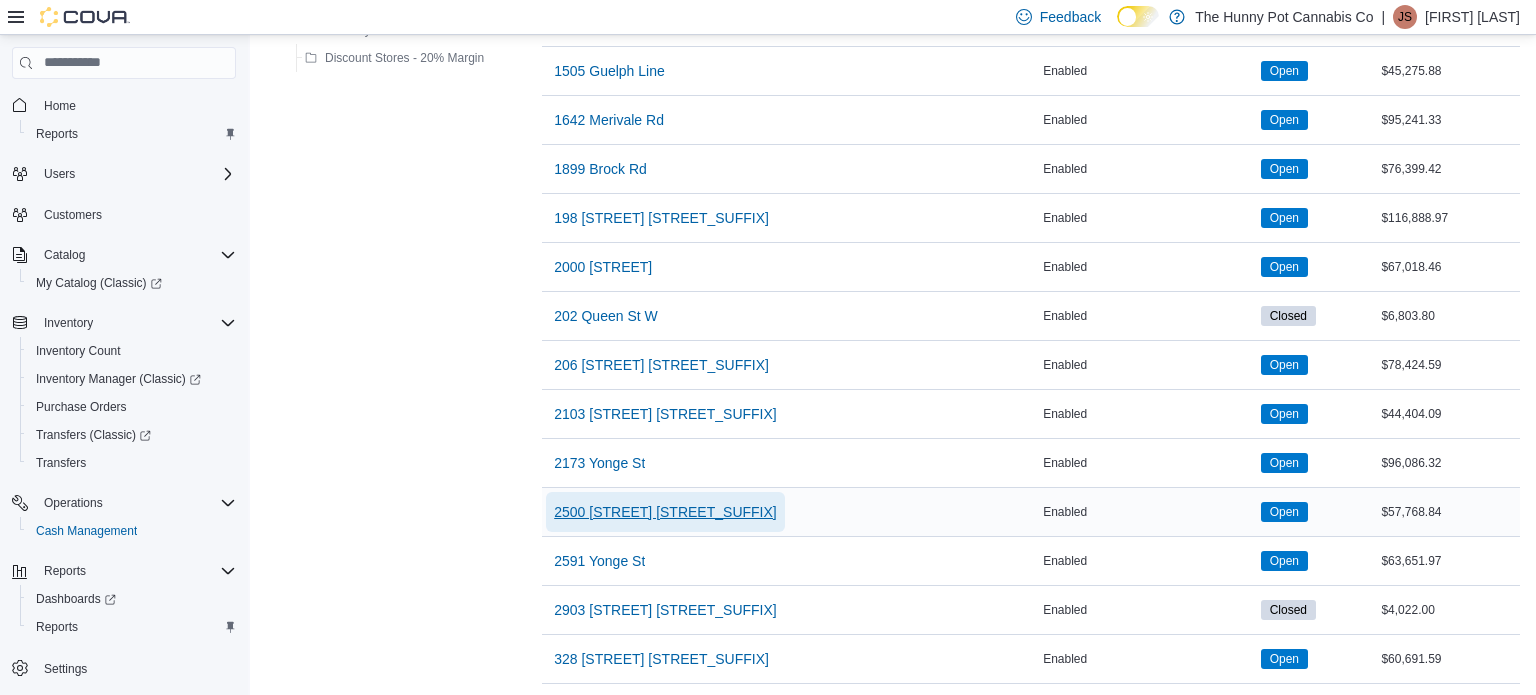click on "2500 [STREET] [STREET_SUFFIX]" at bounding box center [665, 512] 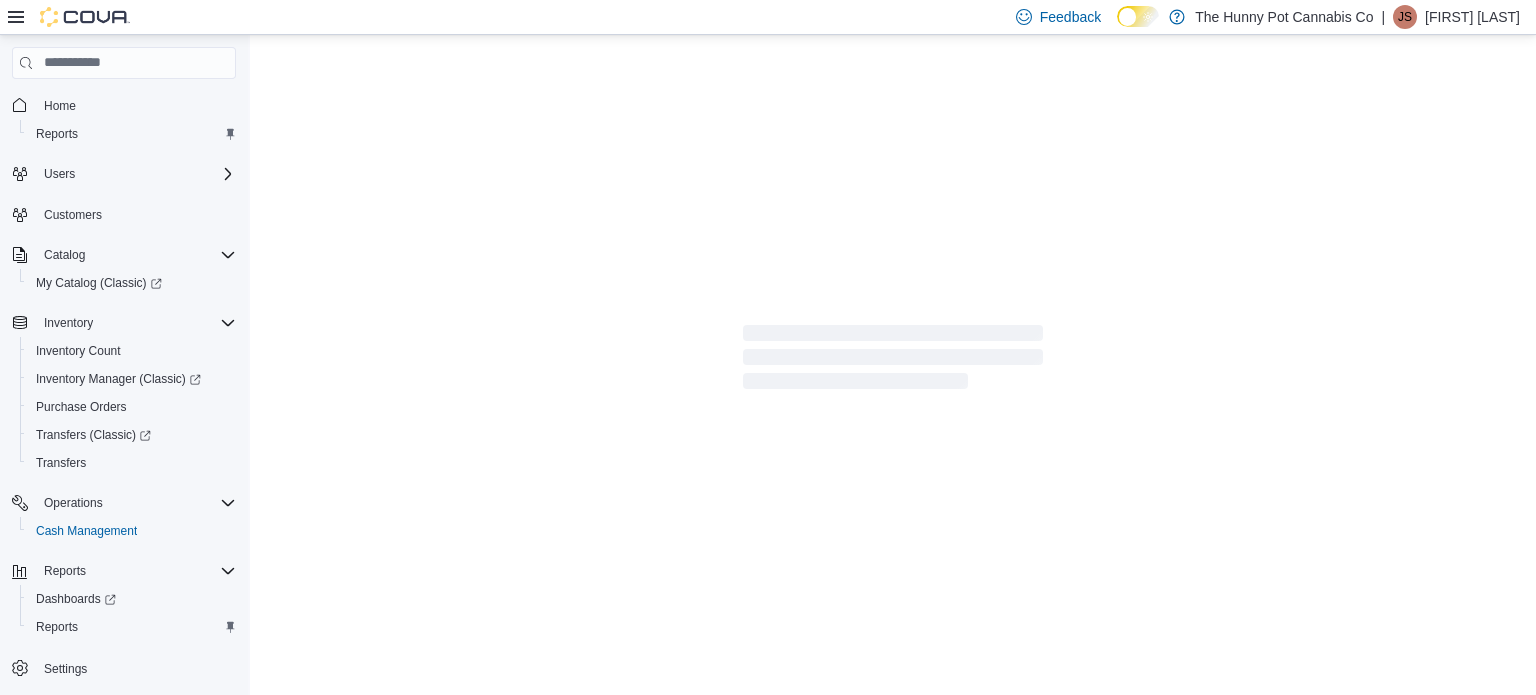 scroll, scrollTop: 0, scrollLeft: 0, axis: both 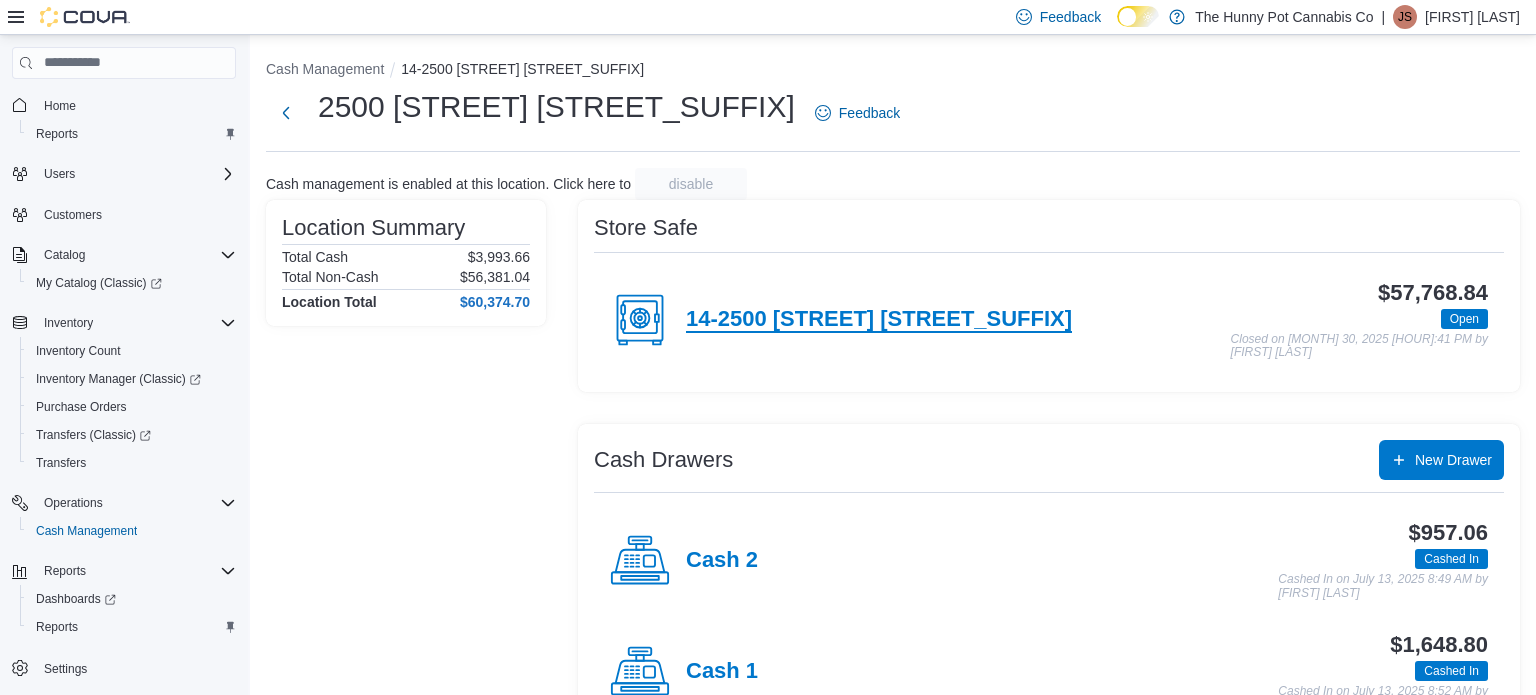 click on "14-2500 [STREET] [STREET_SUFFIX]" at bounding box center (879, 320) 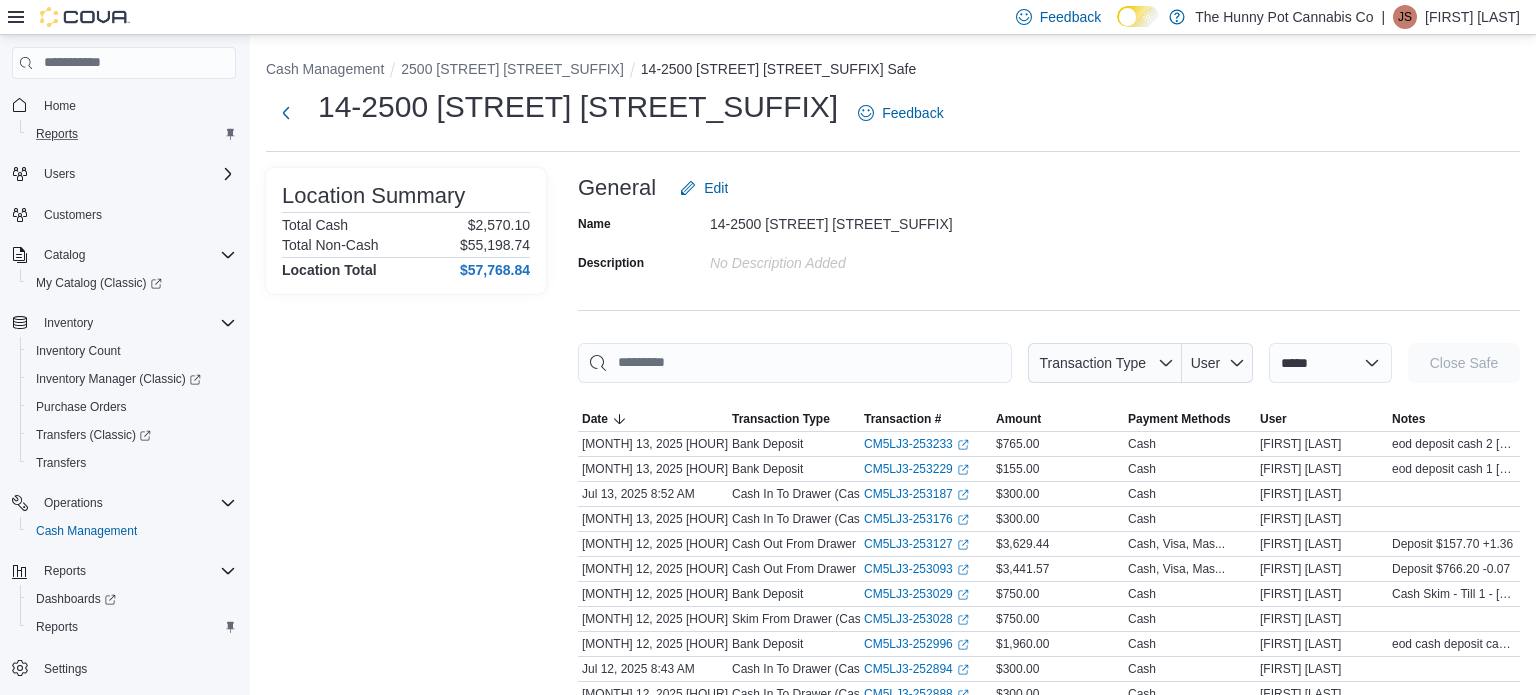 click on "Reports" at bounding box center (132, 134) 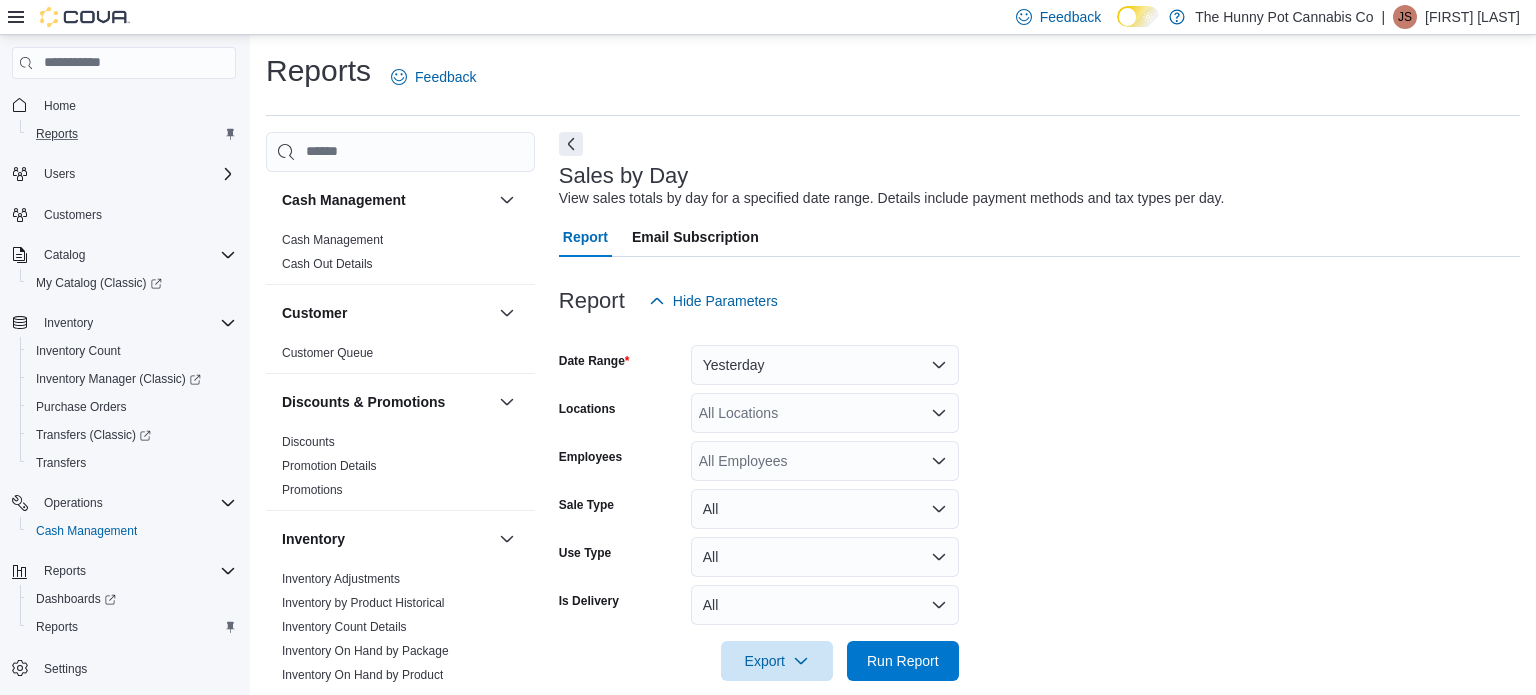scroll, scrollTop: 25, scrollLeft: 0, axis: vertical 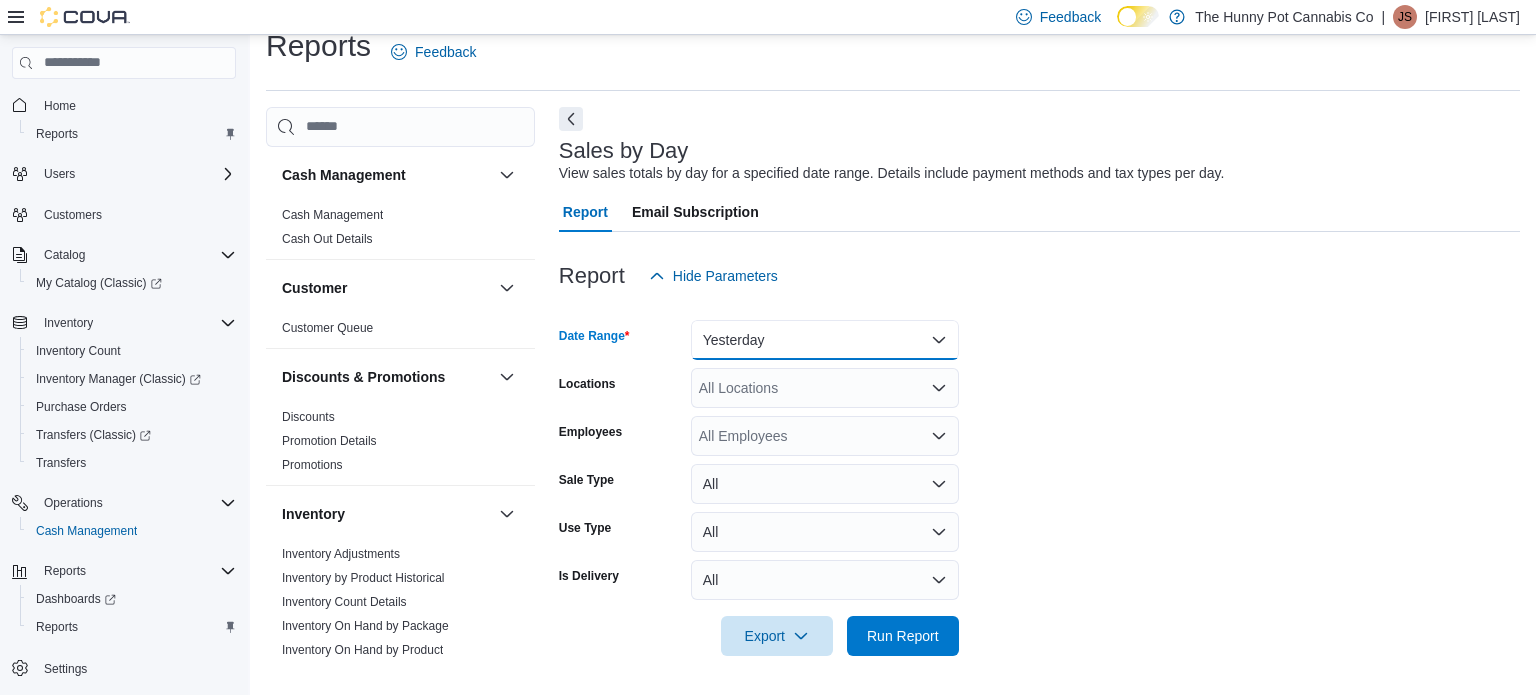 click on "Yesterday" at bounding box center [825, 340] 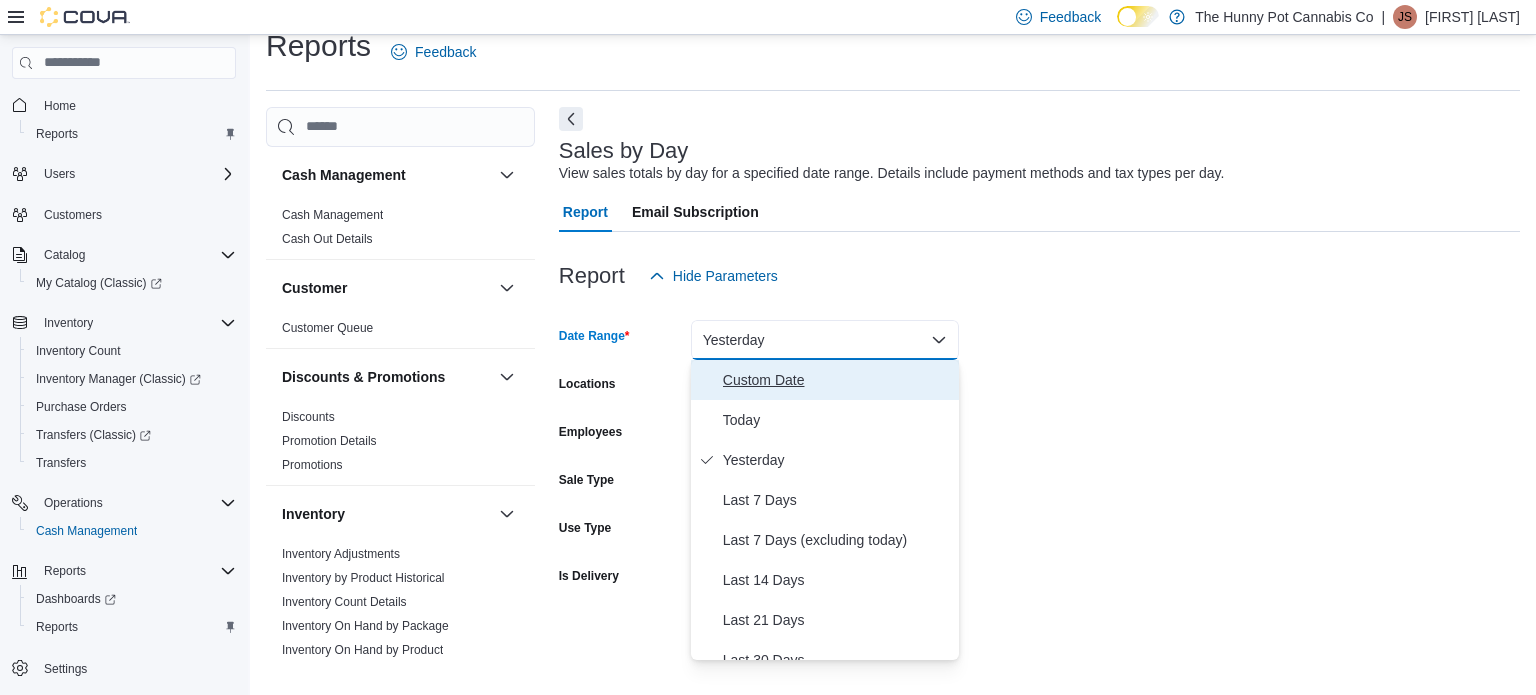 click on "Custom Date" at bounding box center (837, 380) 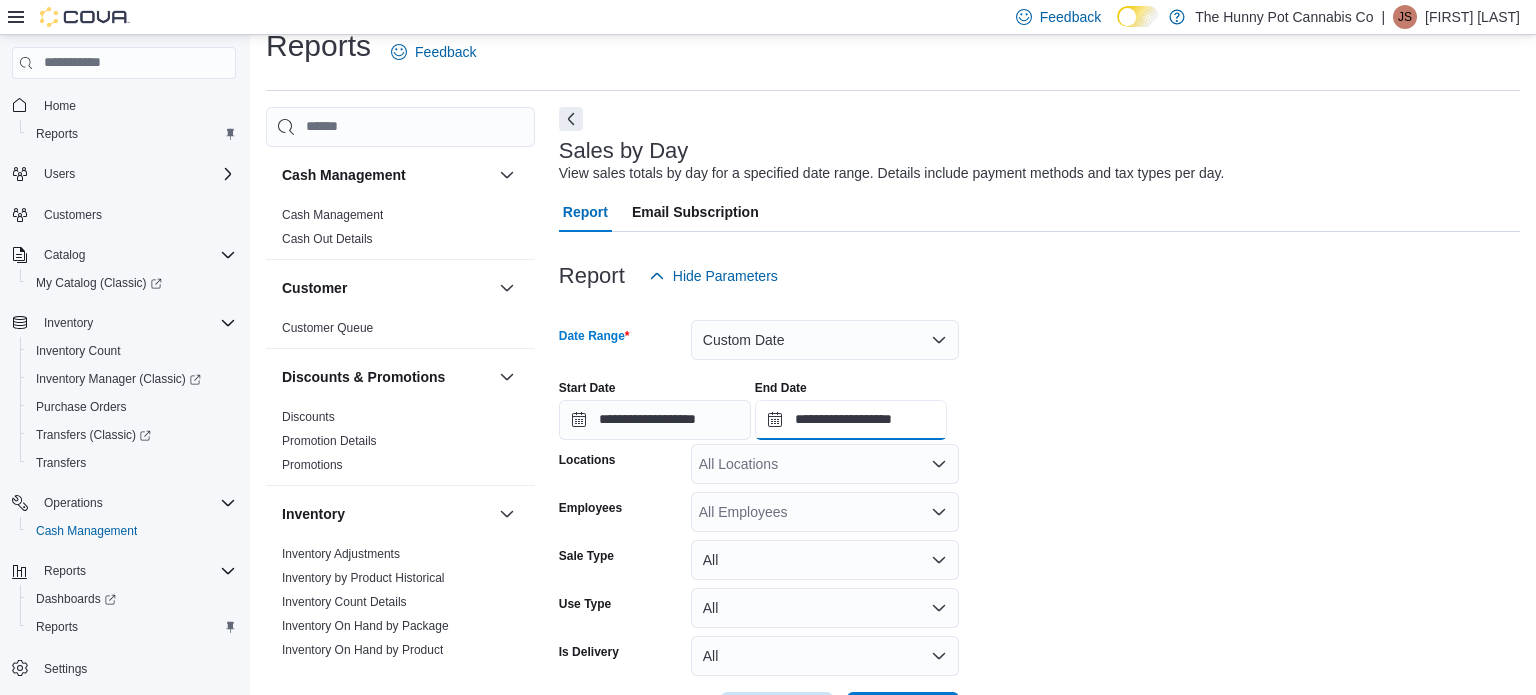 click on "**********" at bounding box center (851, 420) 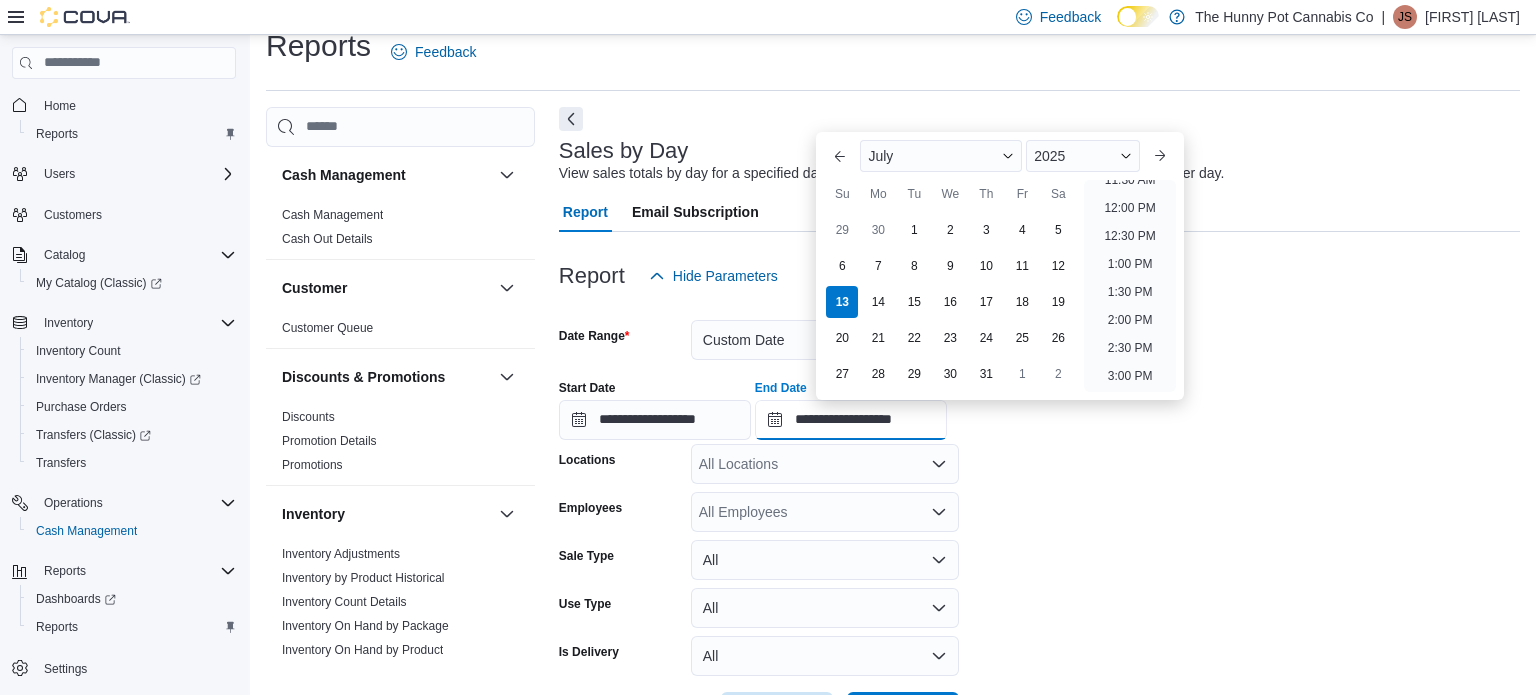 scroll, scrollTop: 667, scrollLeft: 0, axis: vertical 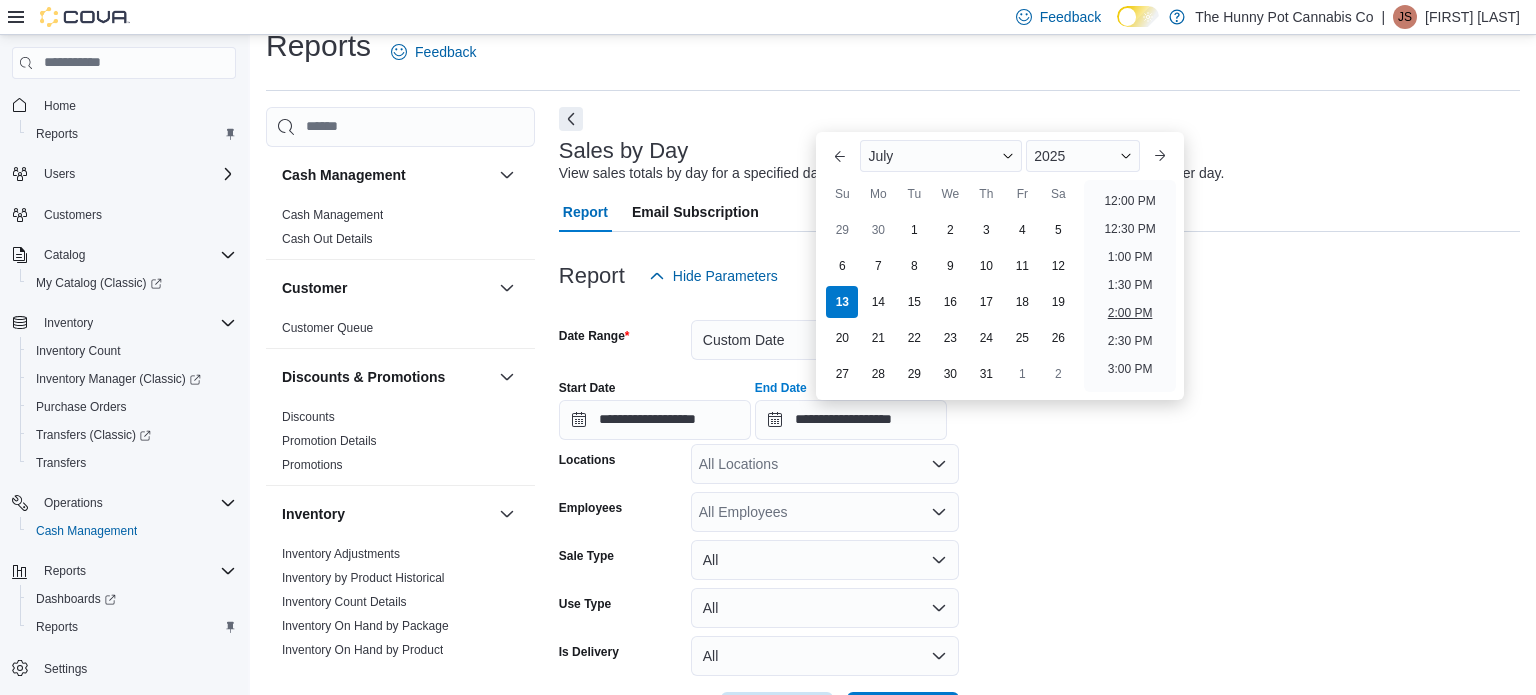 click on "2:00 PM" at bounding box center (1130, 313) 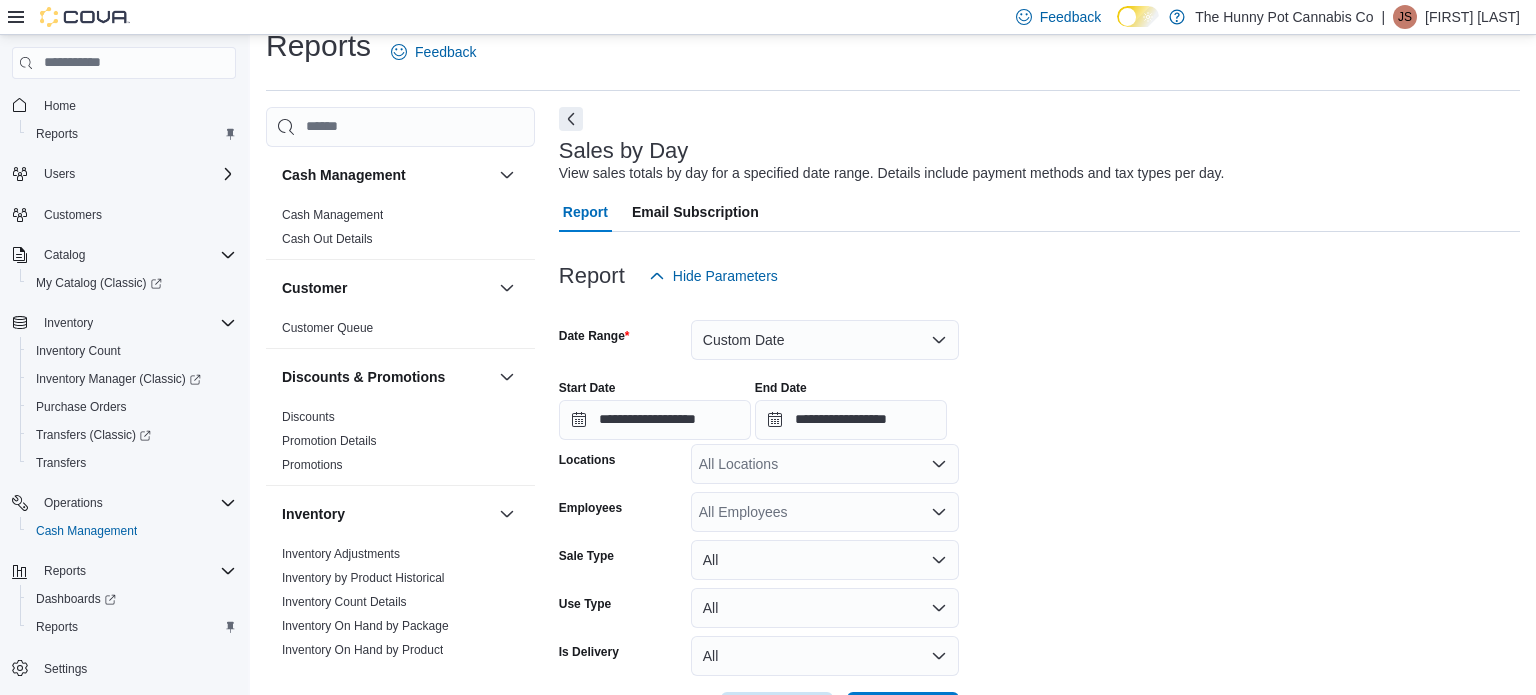 click on "All Locations" at bounding box center (825, 464) 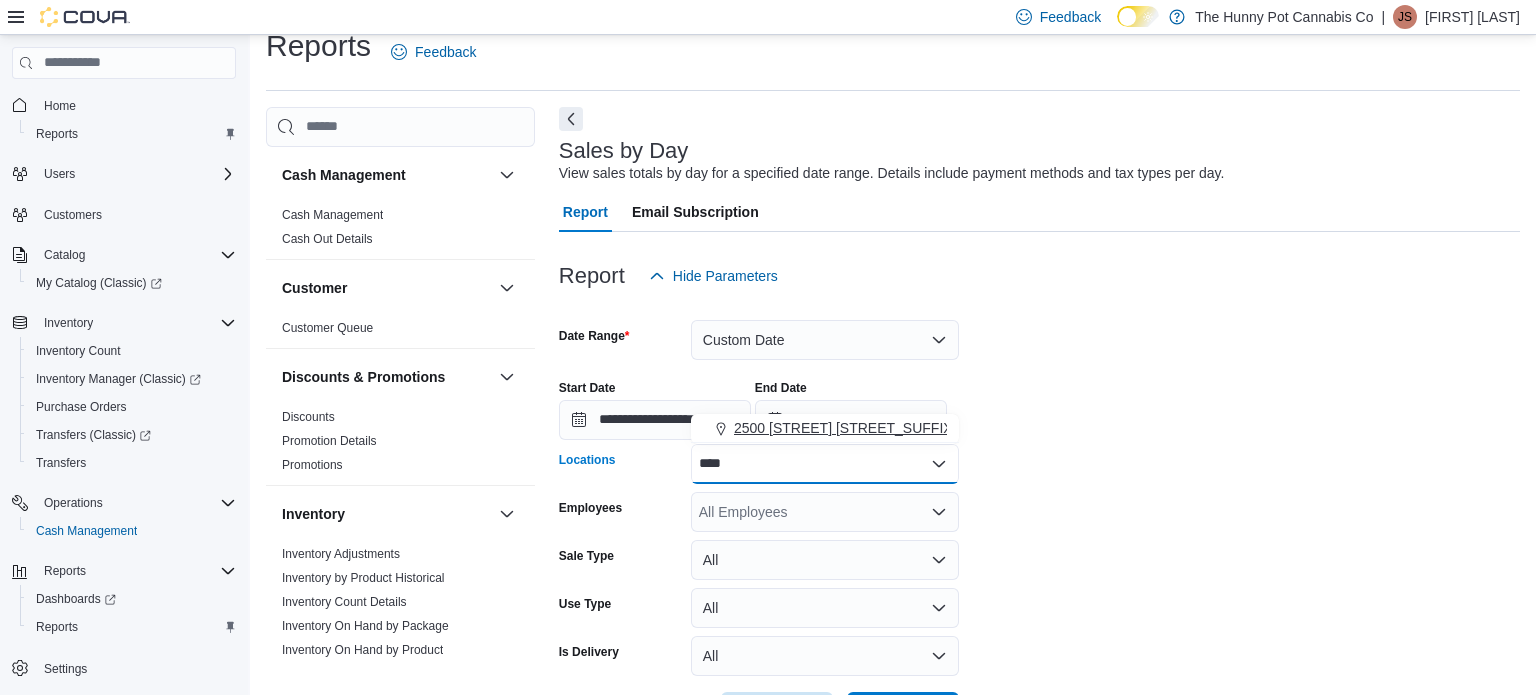 type on "****" 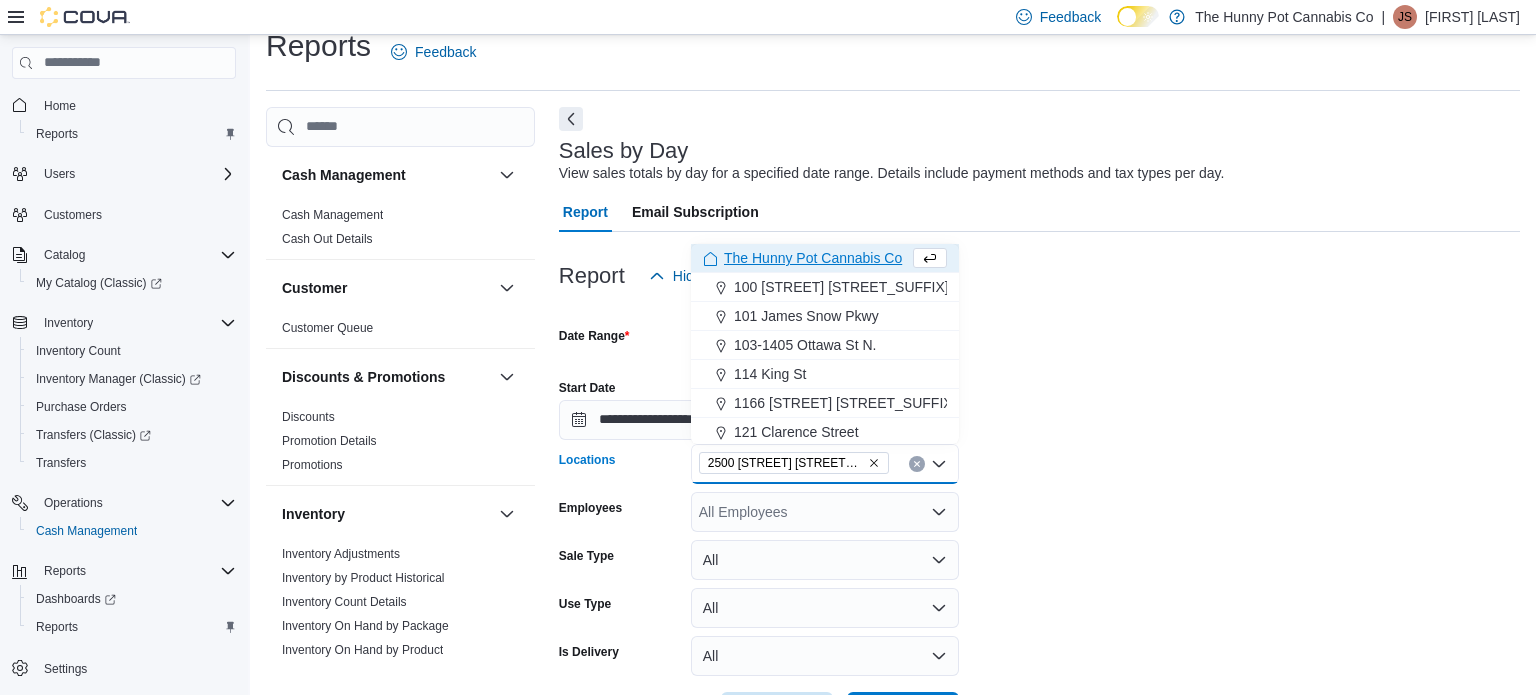 click on "**********" at bounding box center [1039, 514] 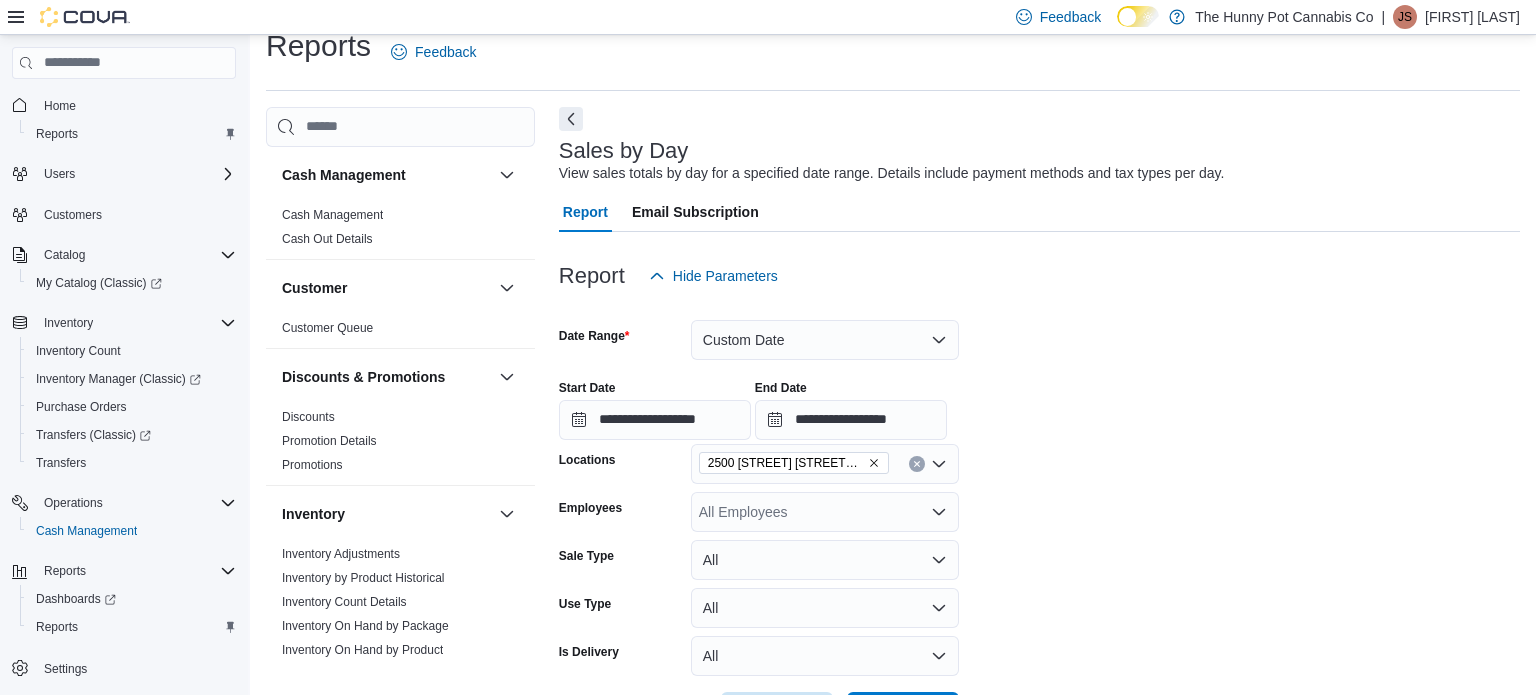 scroll, scrollTop: 101, scrollLeft: 0, axis: vertical 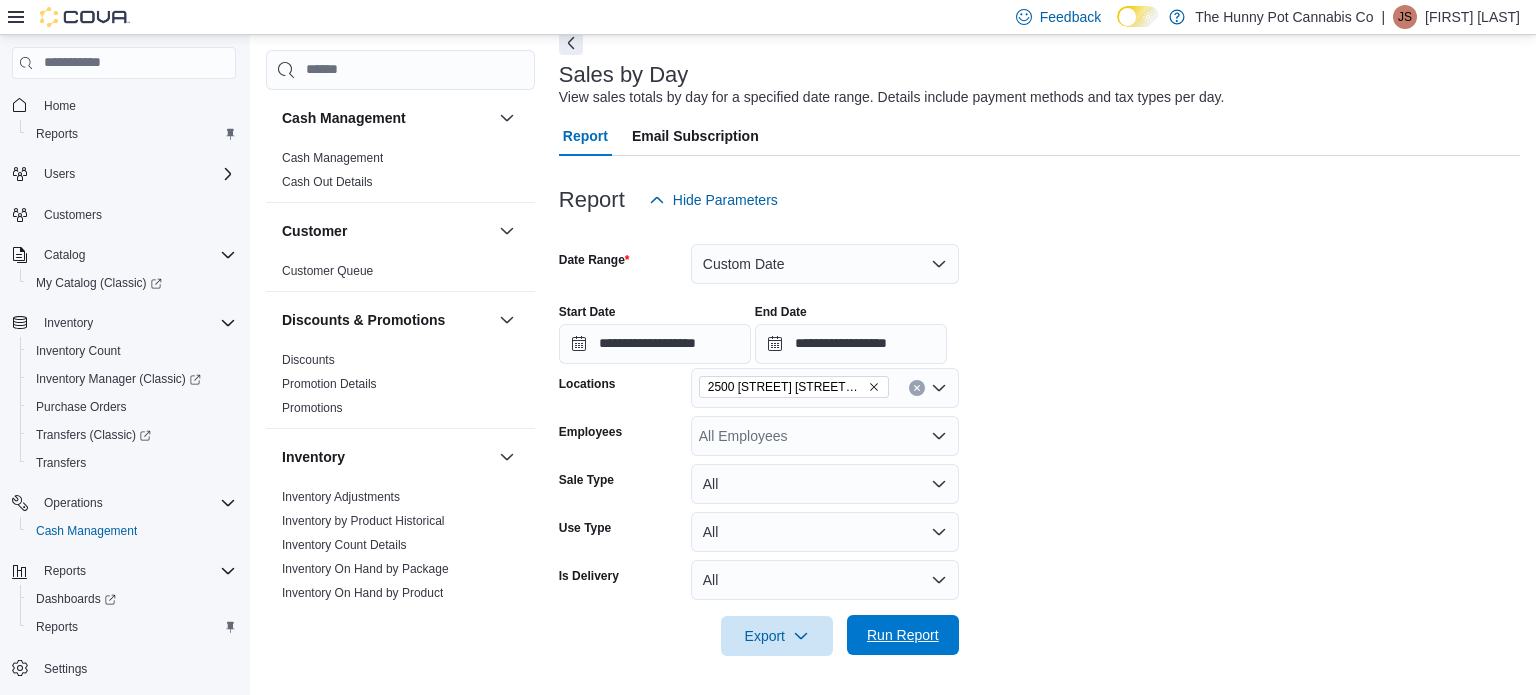 click on "Run Report" at bounding box center [903, 635] 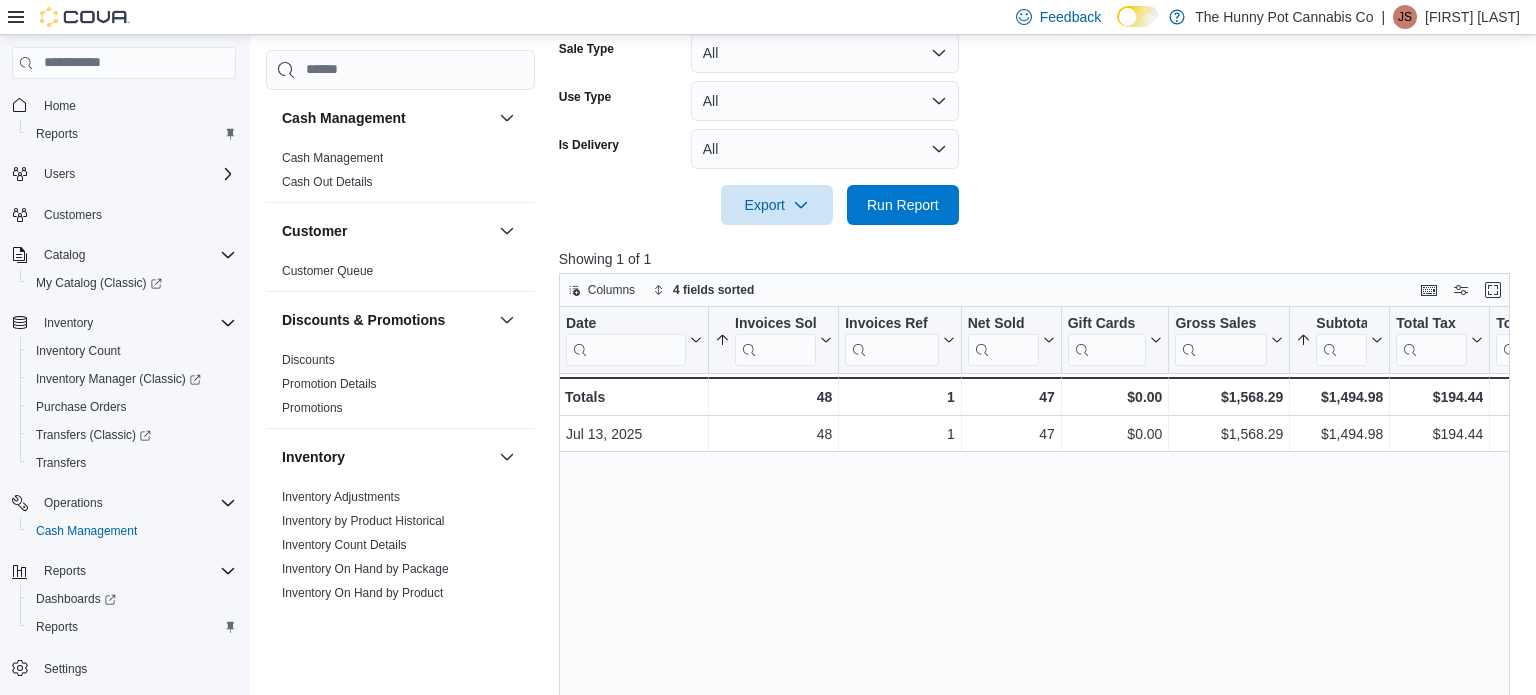 scroll, scrollTop: 536, scrollLeft: 0, axis: vertical 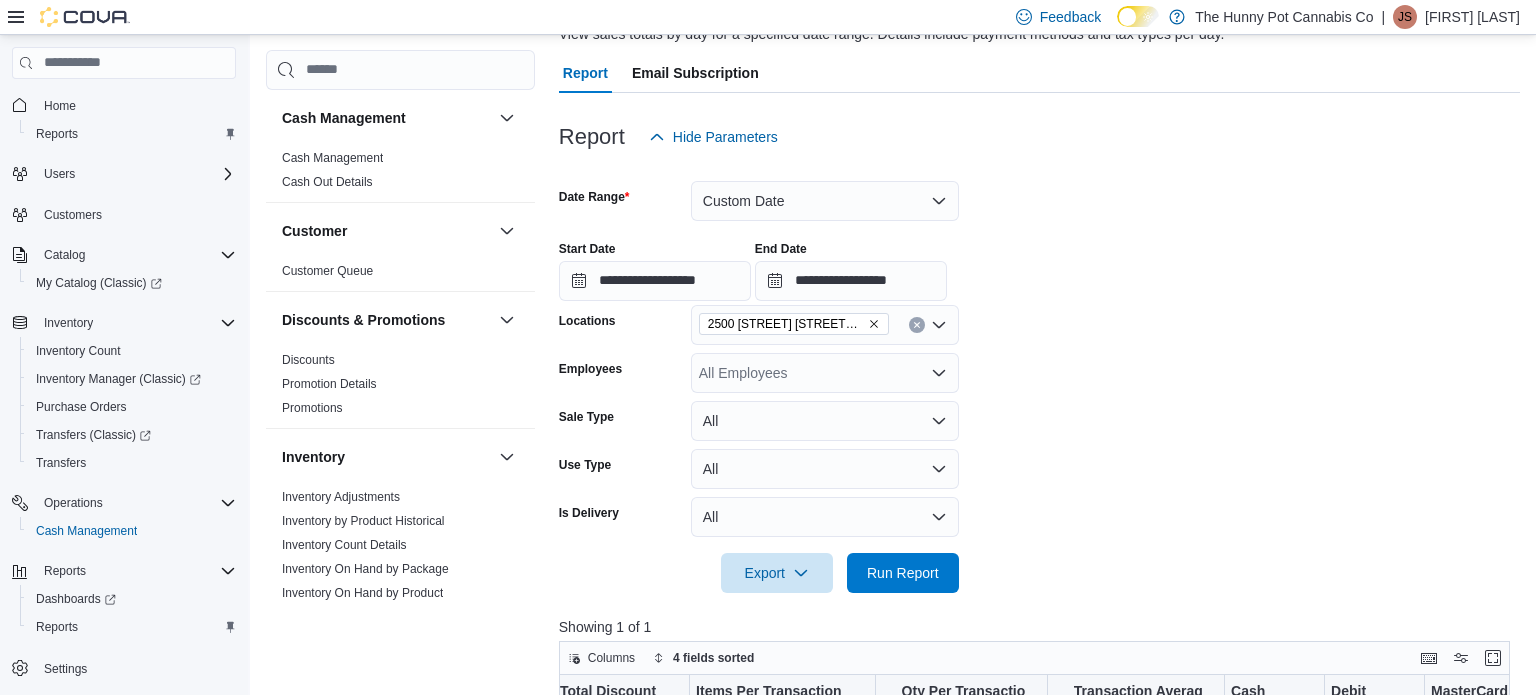 click on "**********" at bounding box center [1039, 375] 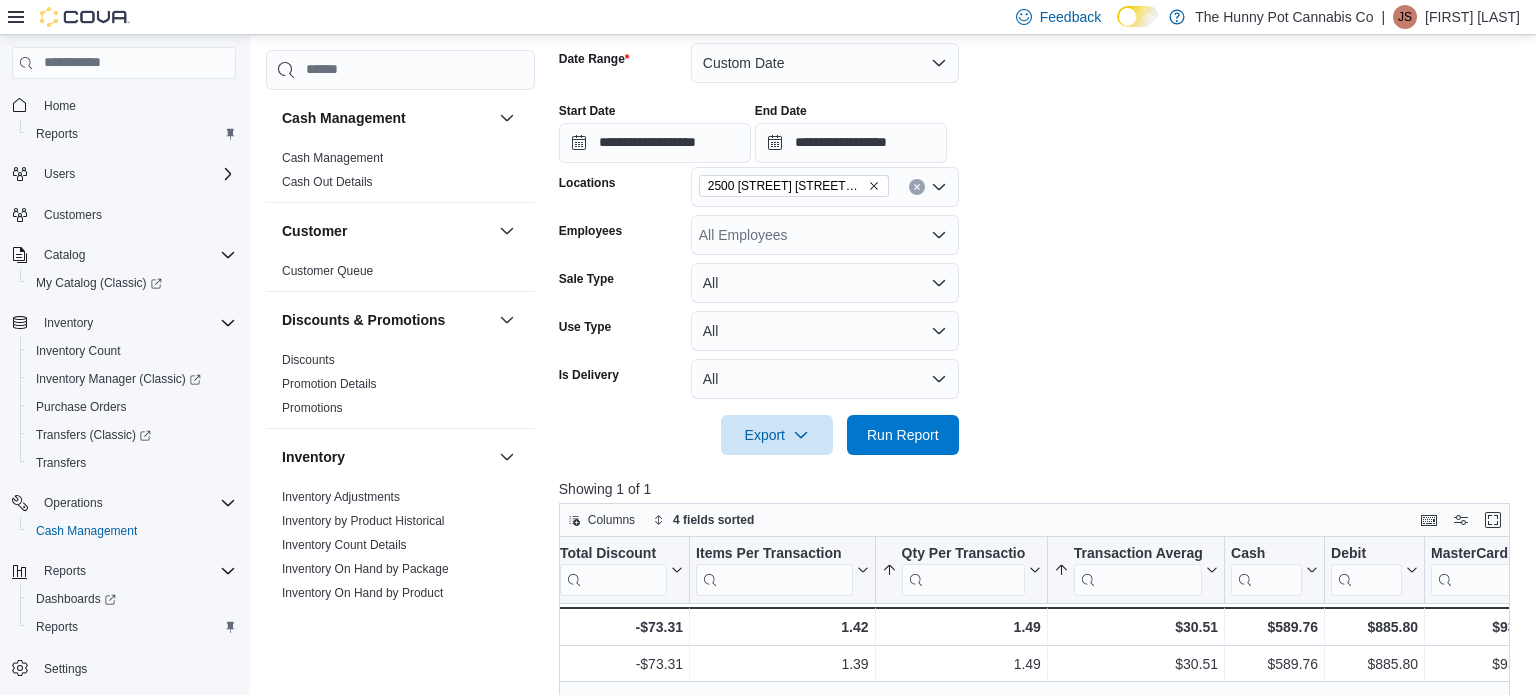 scroll, scrollTop: 298, scrollLeft: 0, axis: vertical 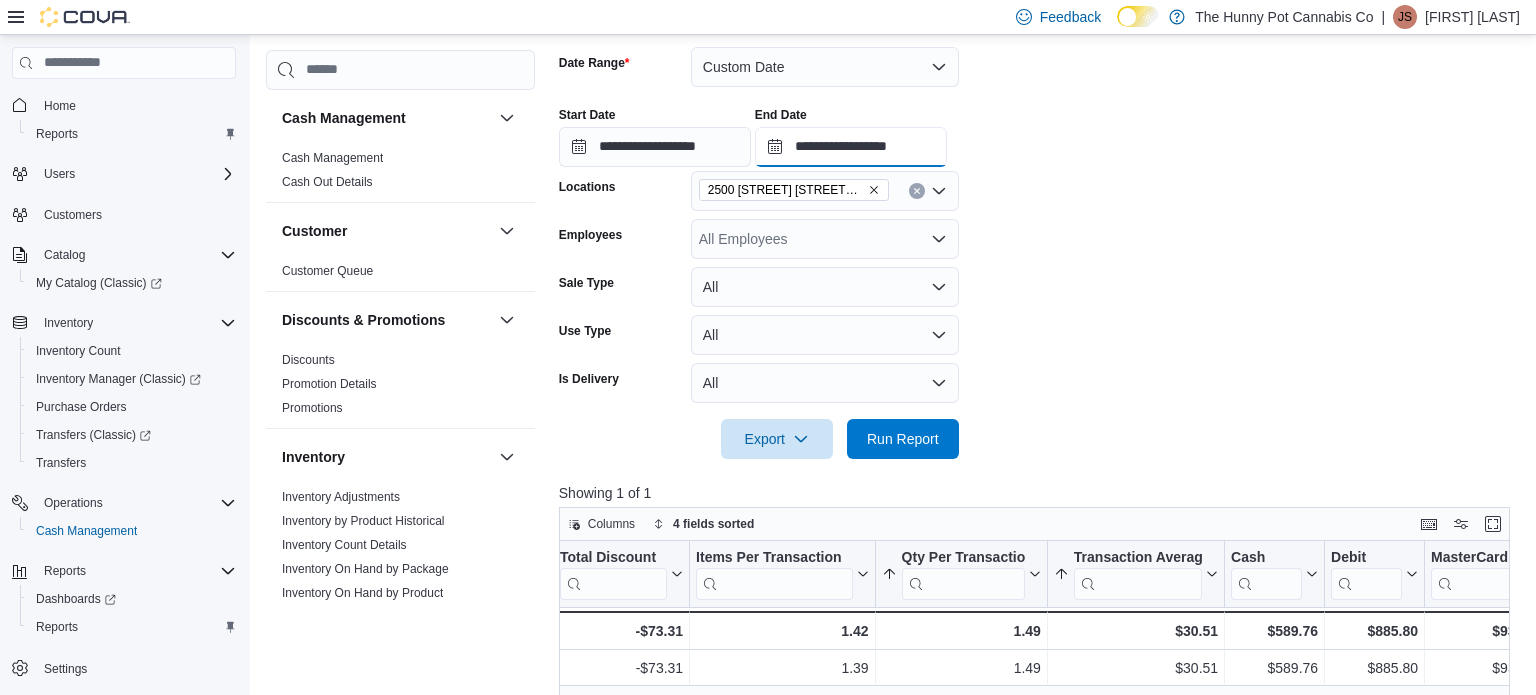 click on "**********" at bounding box center [851, 147] 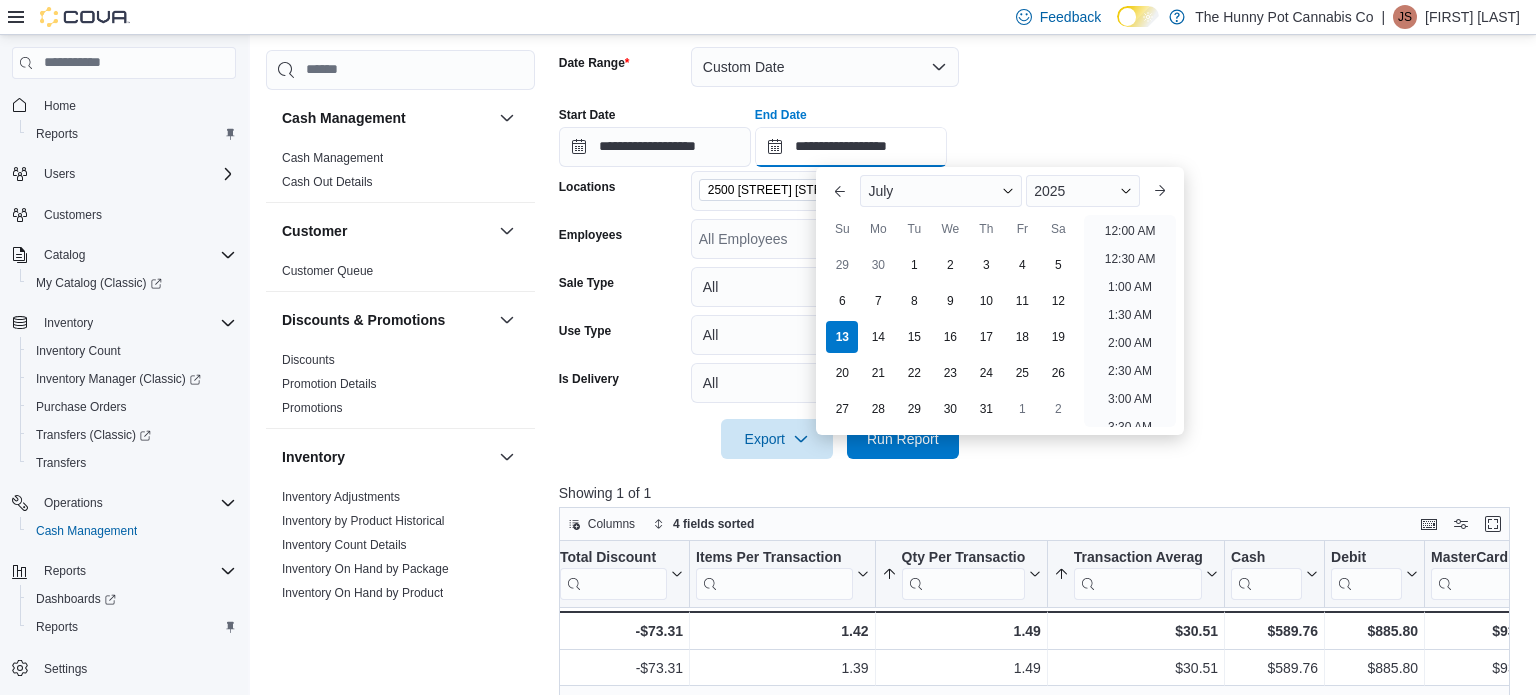 scroll, scrollTop: 846, scrollLeft: 0, axis: vertical 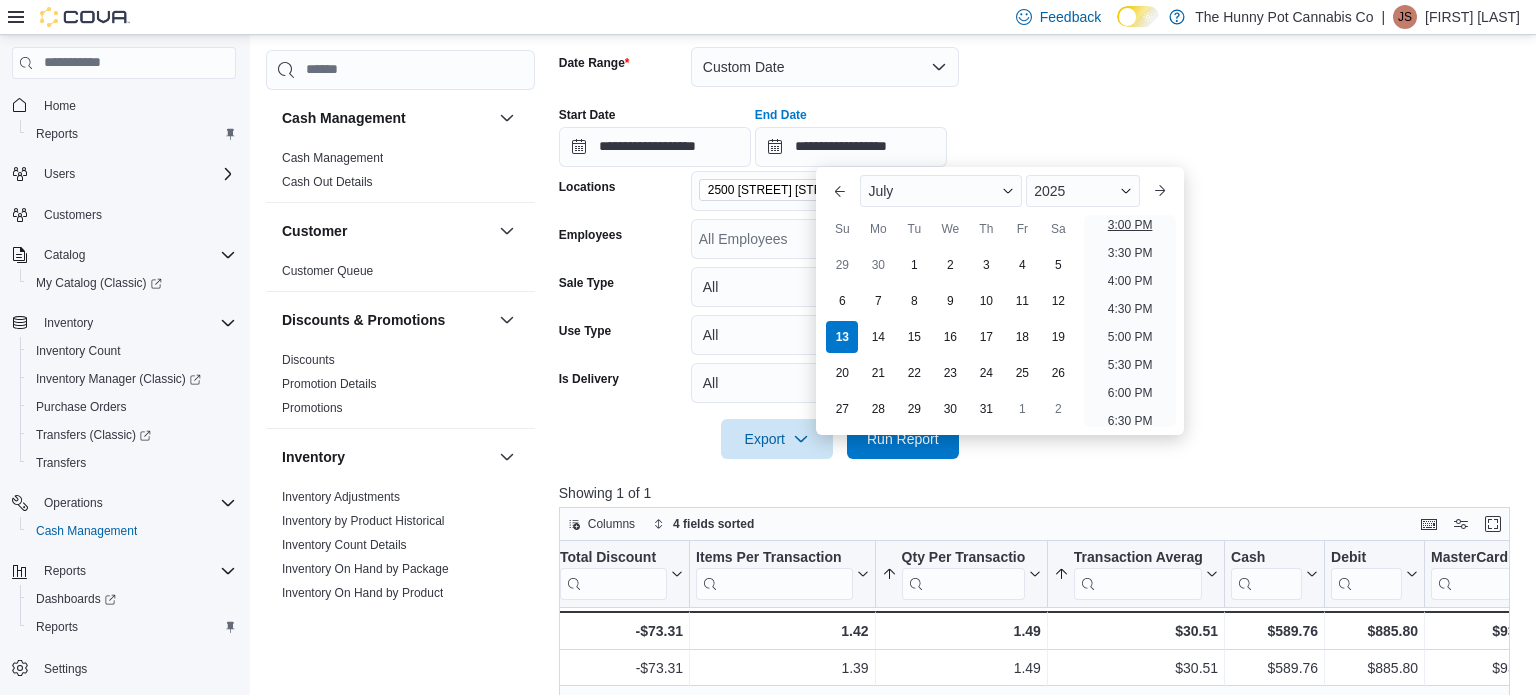 click on "3:00 PM" at bounding box center (1130, 225) 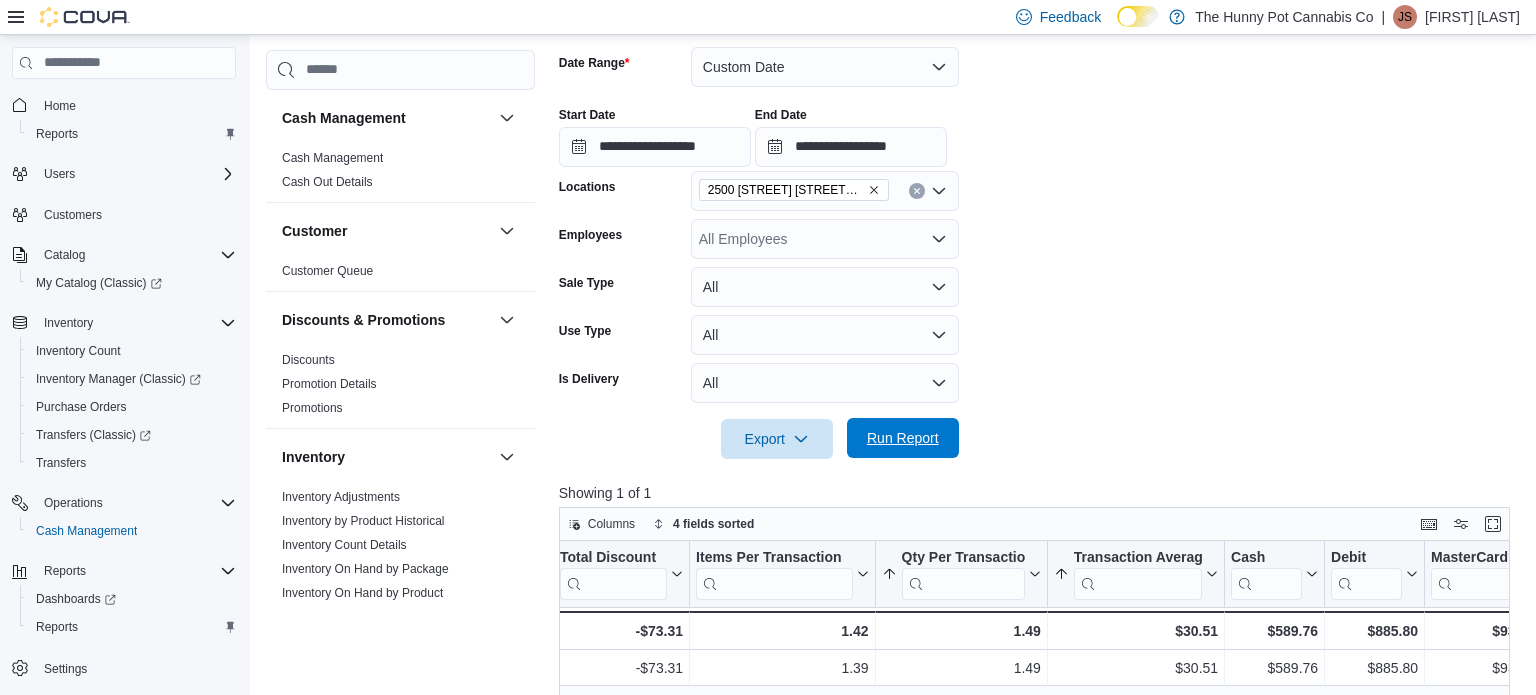 click on "Run Report" at bounding box center (903, 438) 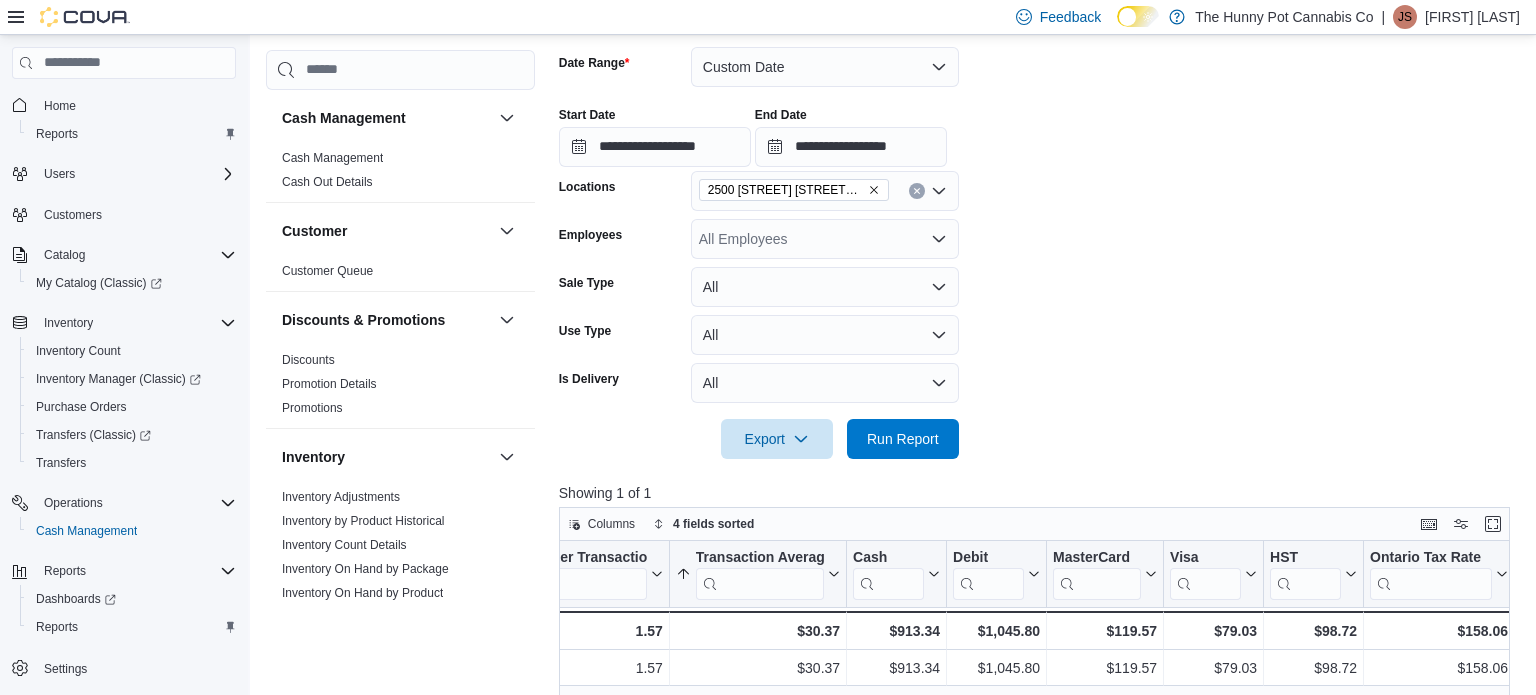 scroll, scrollTop: 0, scrollLeft: 2059, axis: horizontal 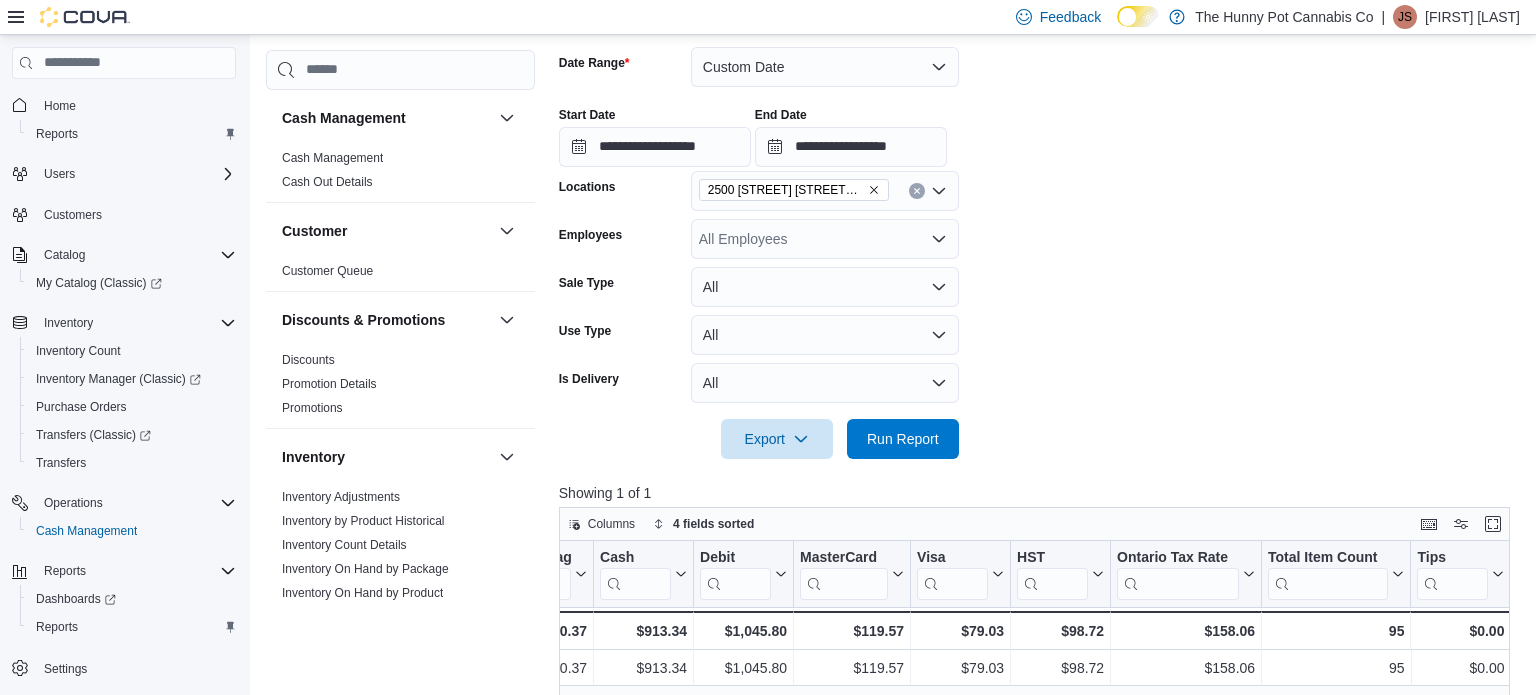 click on "**********" at bounding box center [1039, 241] 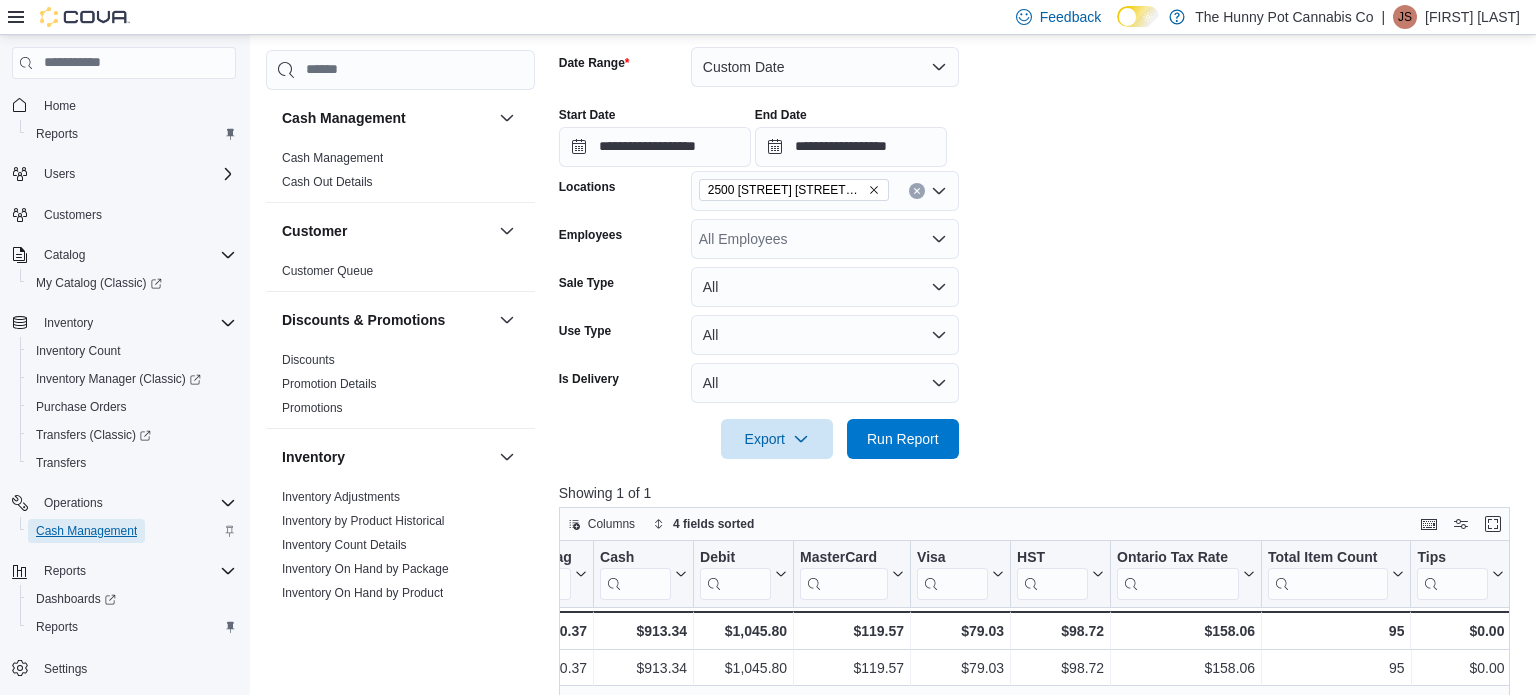 click on "Cash Management" at bounding box center [86, 531] 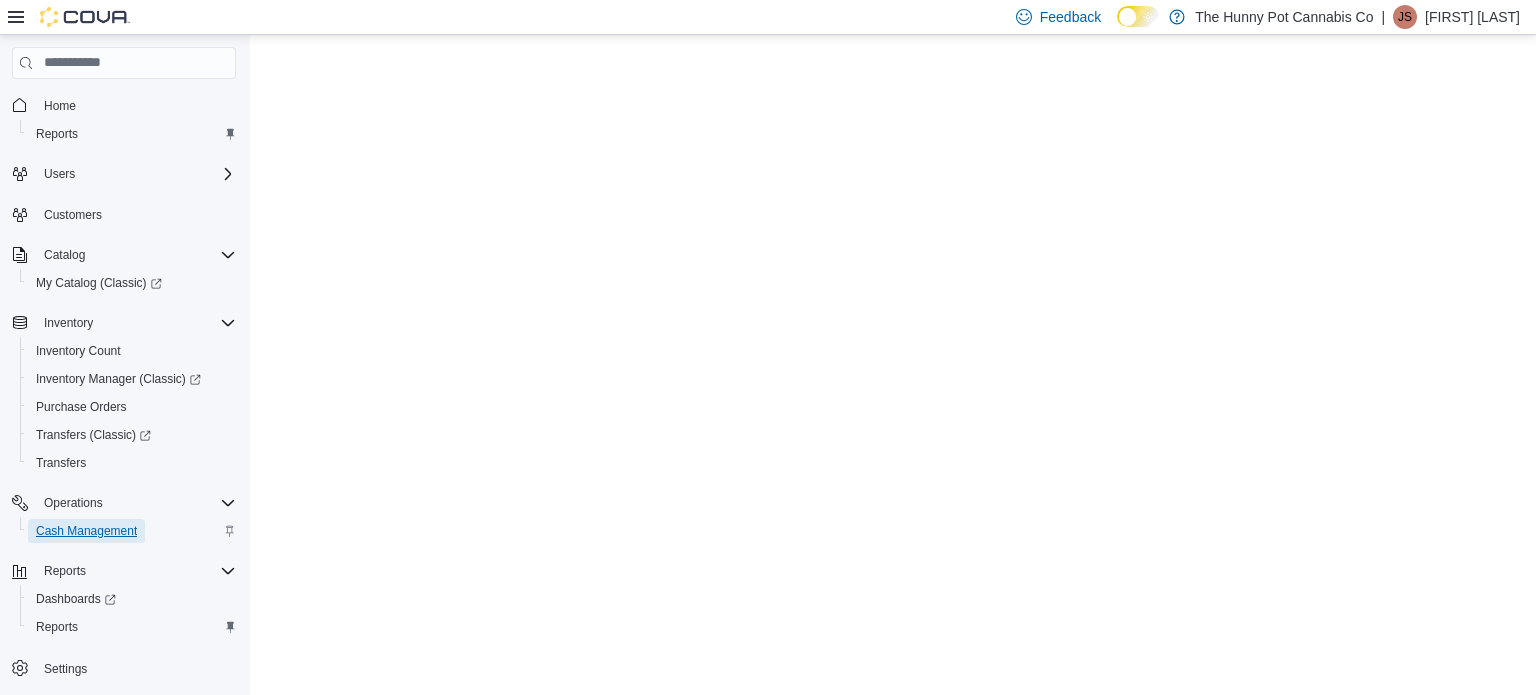 click on "Cash Management" at bounding box center [86, 531] 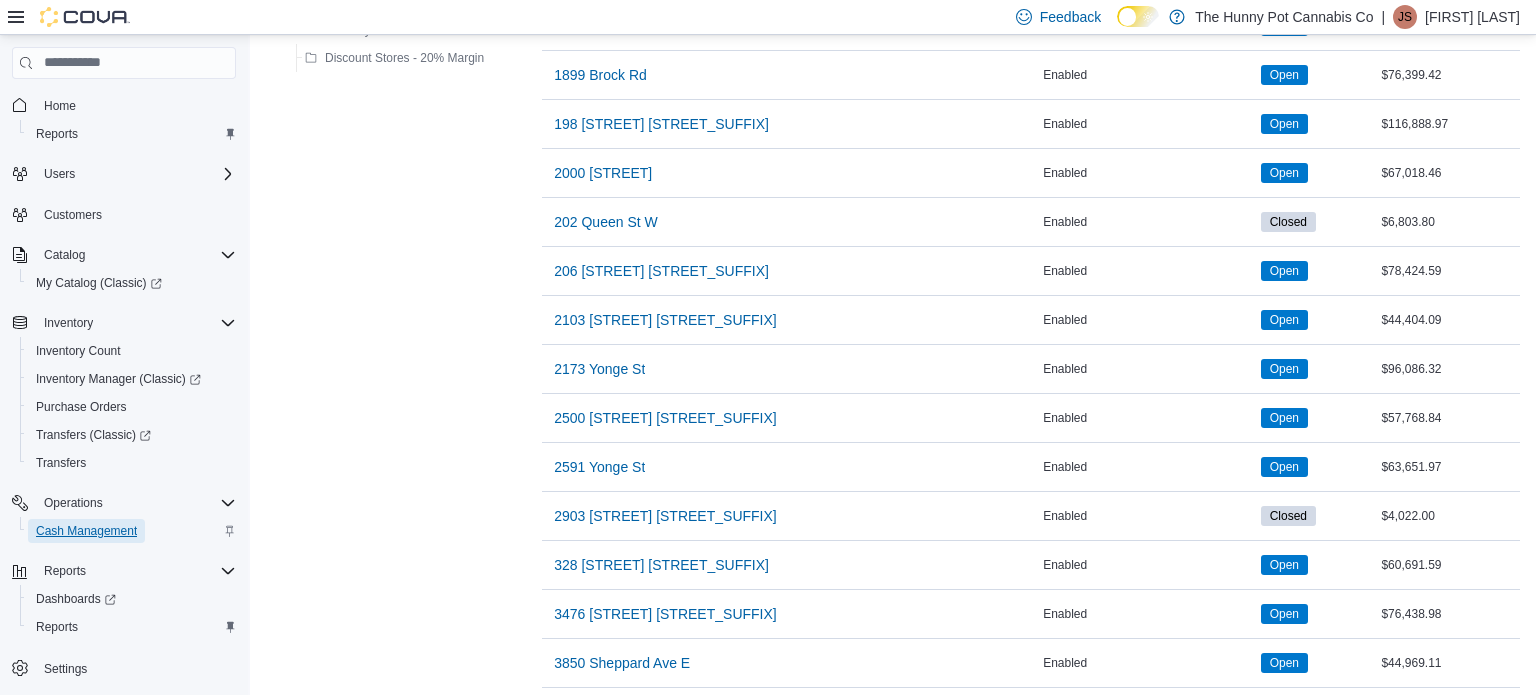scroll, scrollTop: 808, scrollLeft: 0, axis: vertical 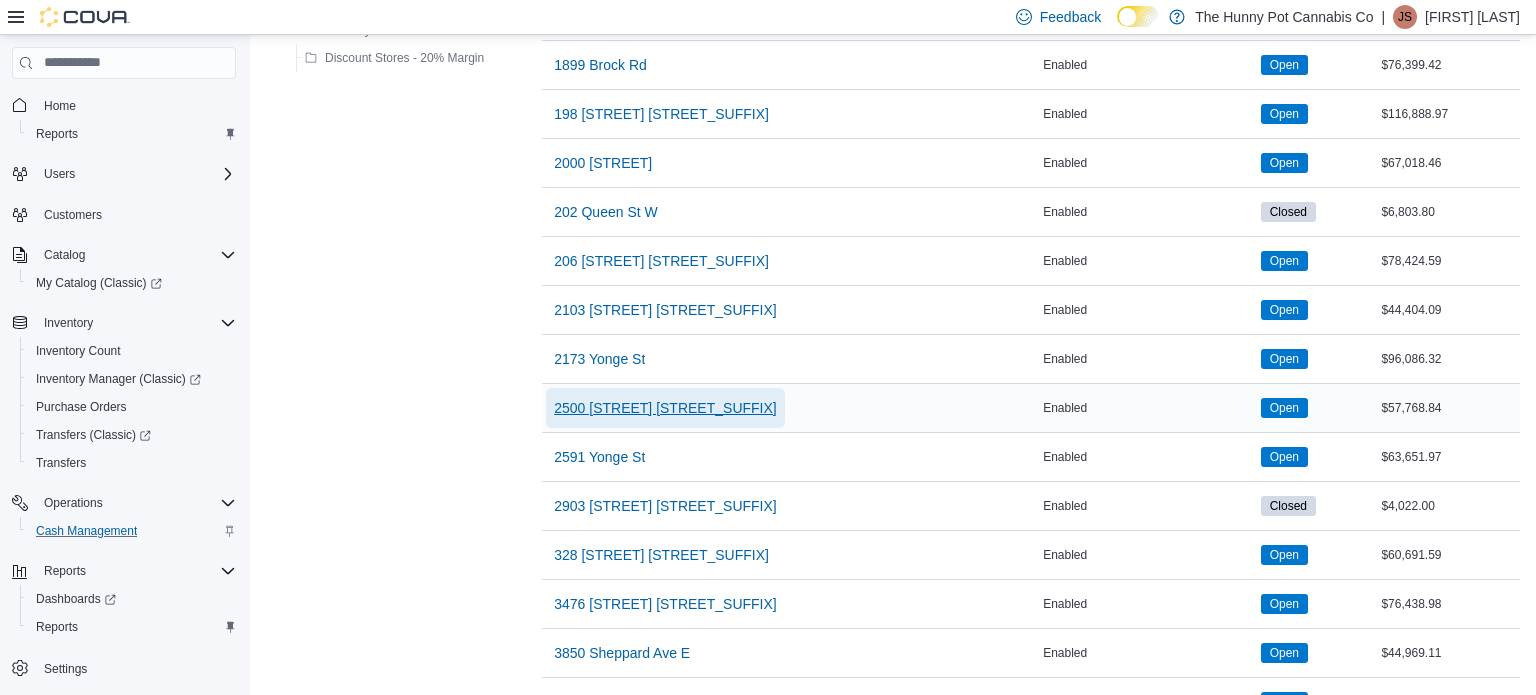 click on "2500 [STREET] [STREET_SUFFIX]" at bounding box center [665, 408] 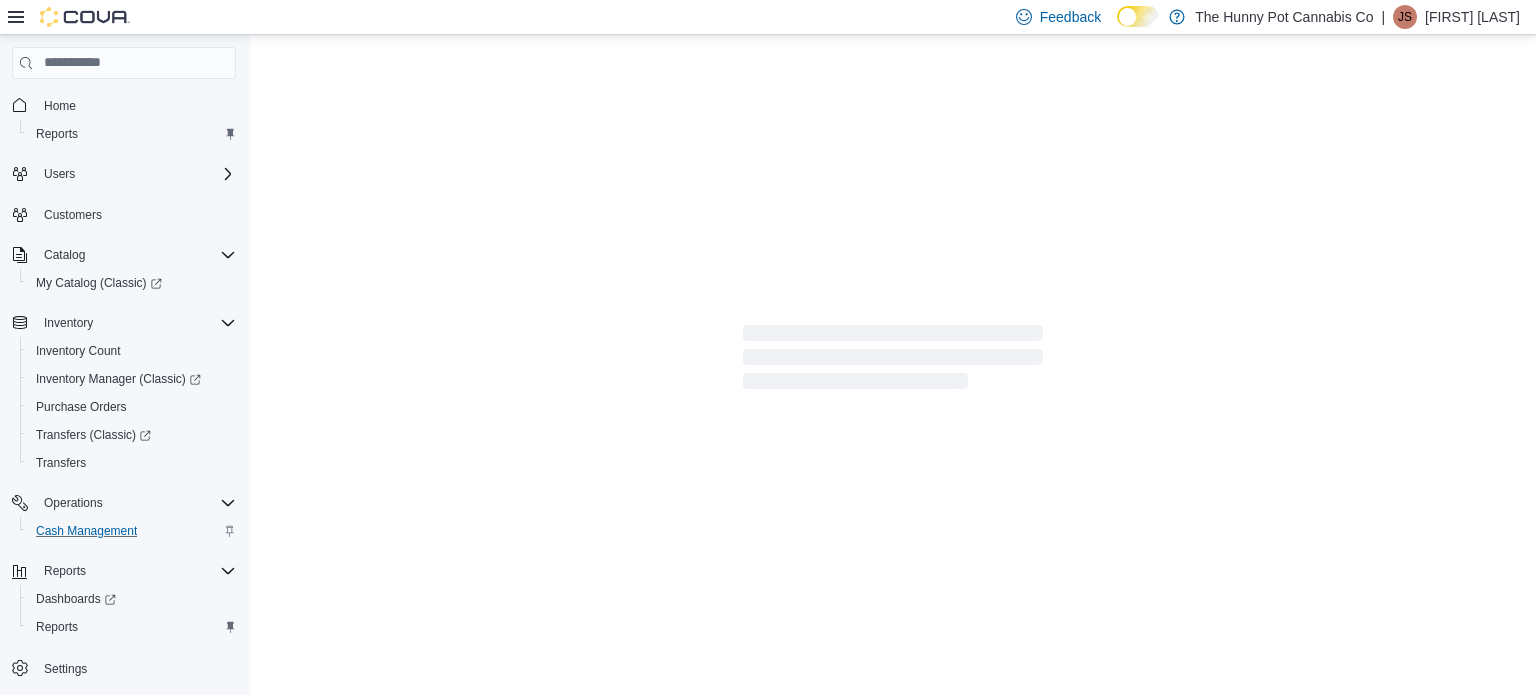 scroll, scrollTop: 0, scrollLeft: 0, axis: both 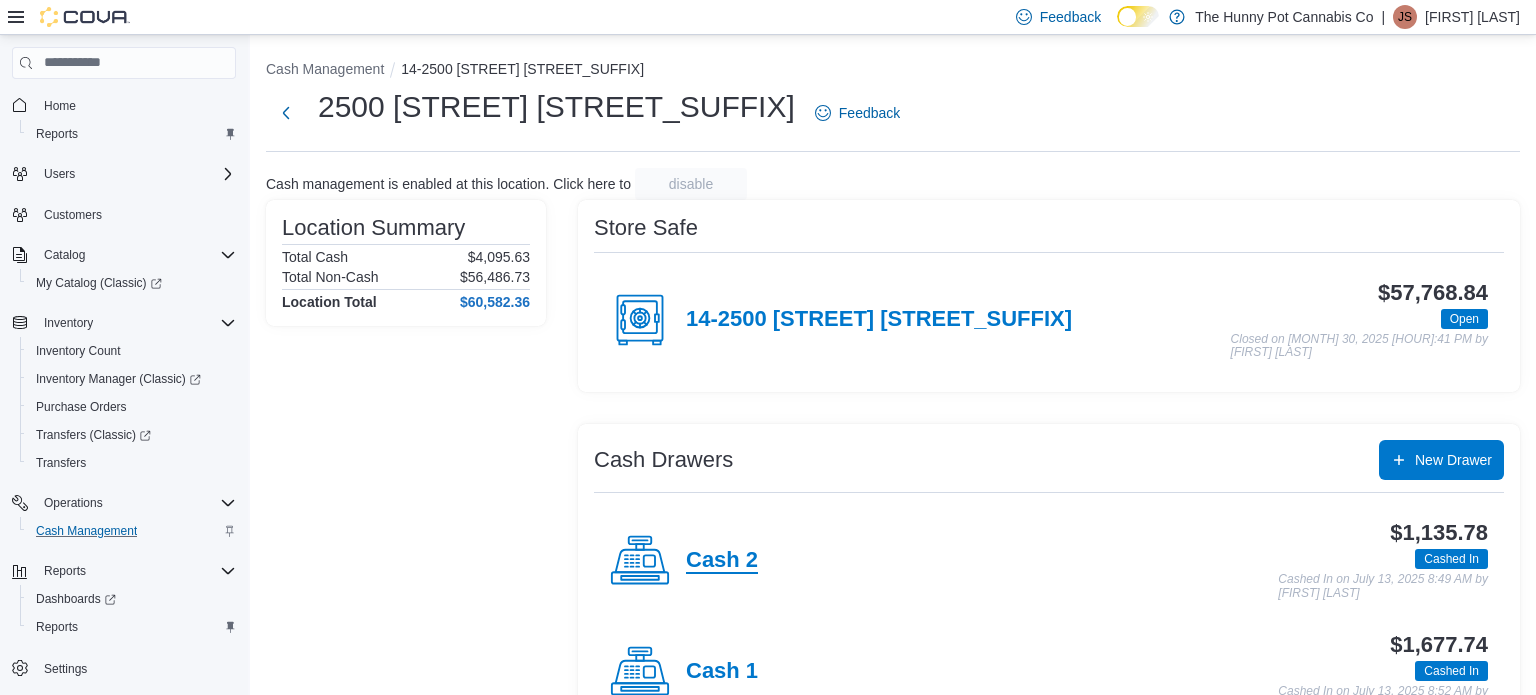click on "Cash 2" at bounding box center [722, 561] 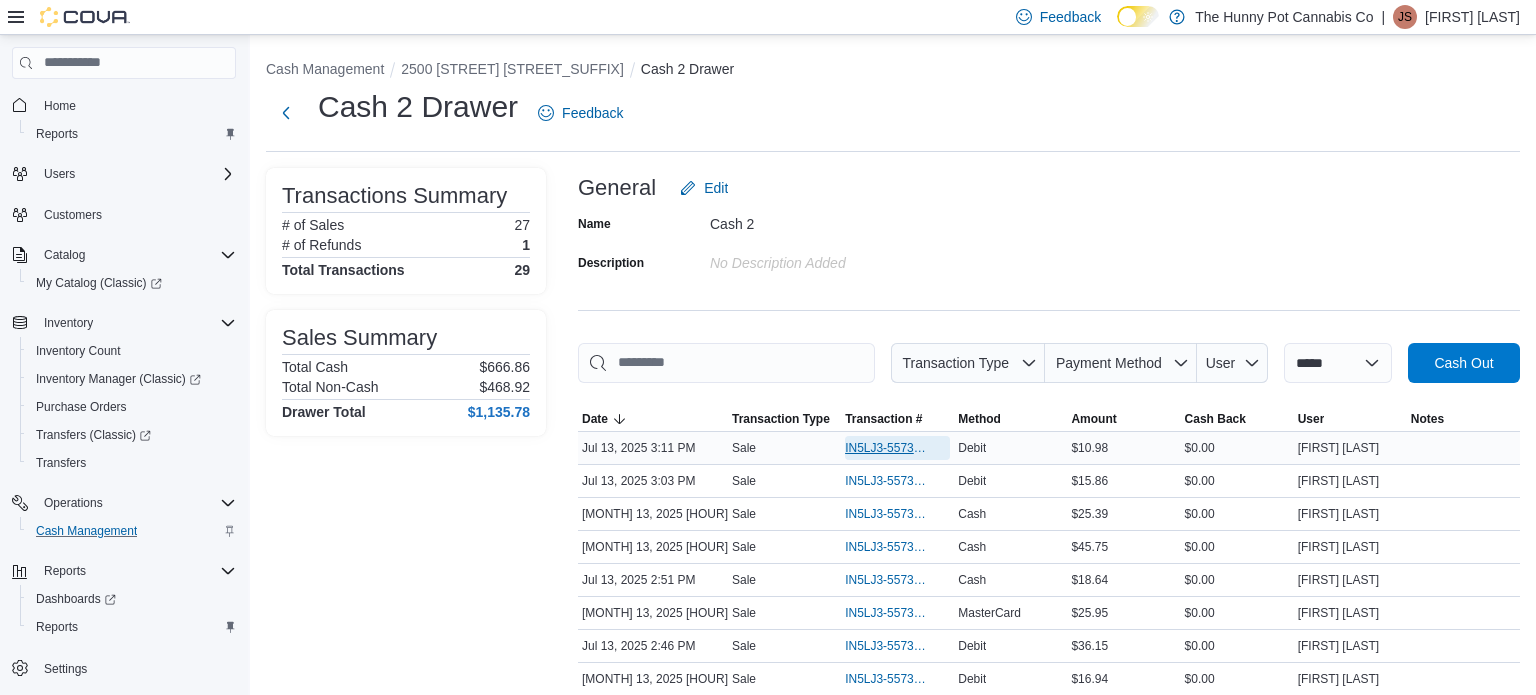 click on "IN5LJ3-5573334" at bounding box center (897, 448) 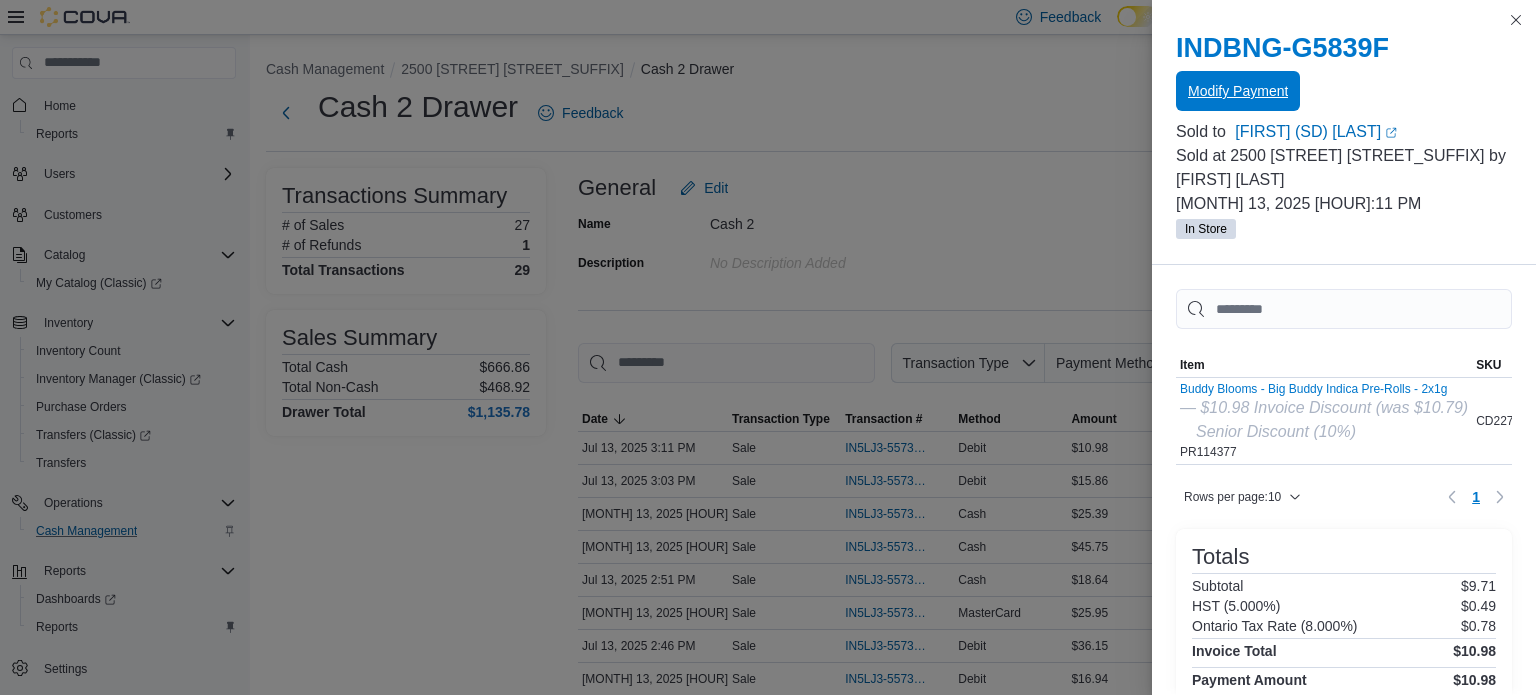 click on "Modify Payment" at bounding box center [1238, 91] 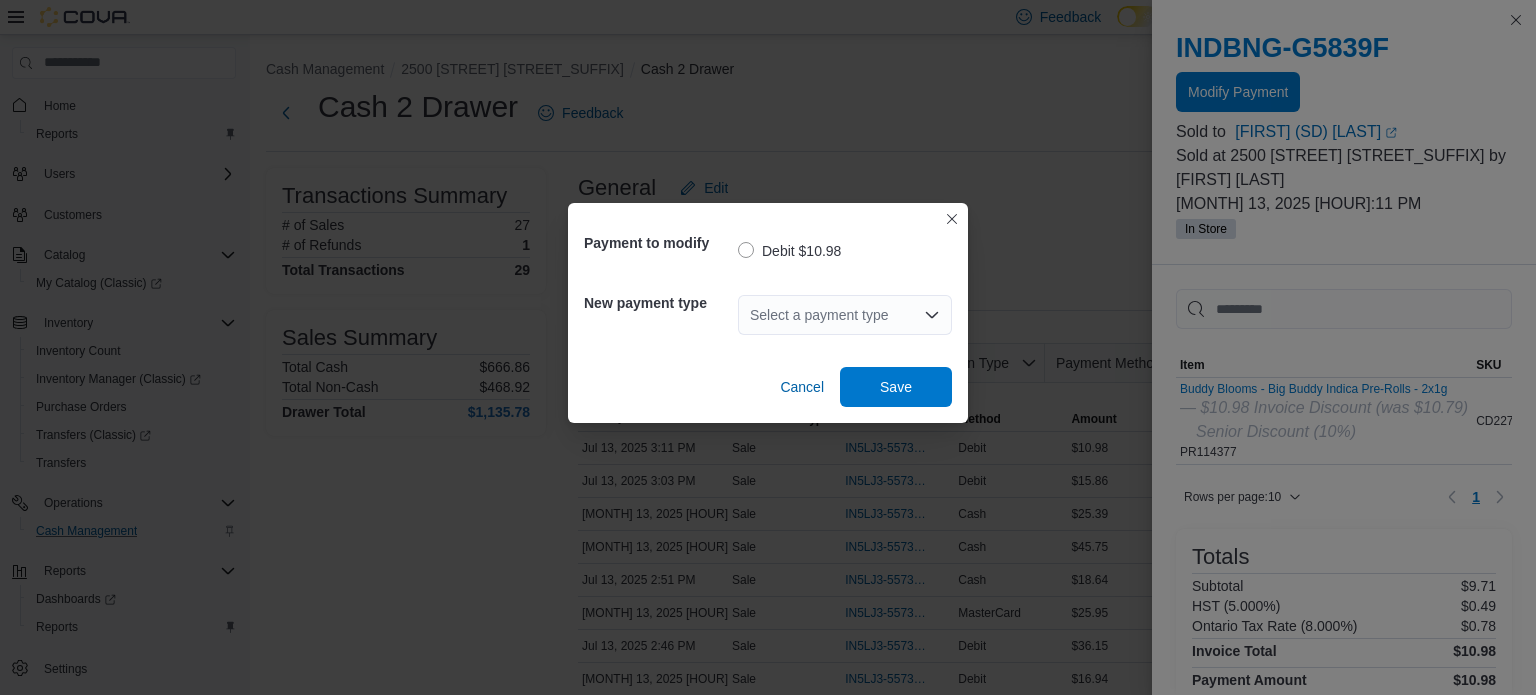 click on "Select a payment type" at bounding box center [845, 315] 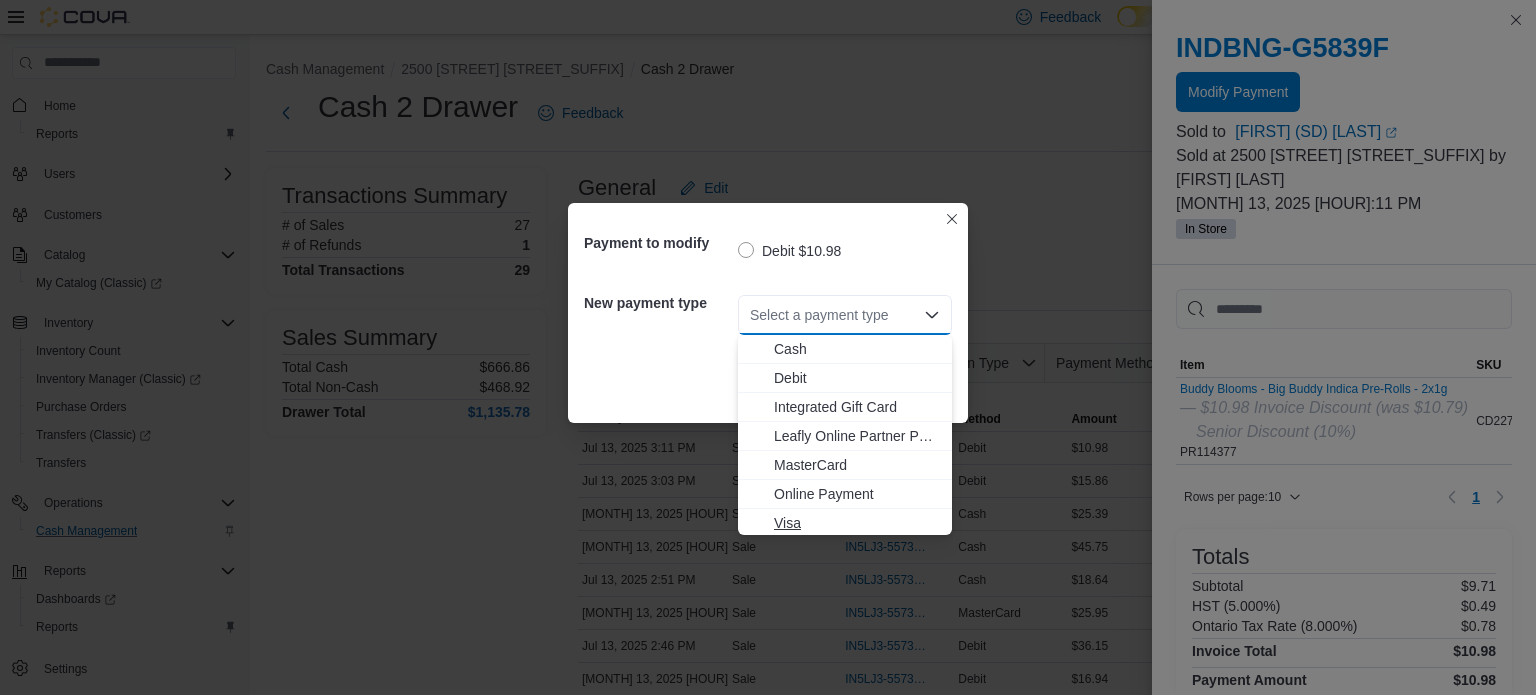 click on "Visa" at bounding box center [857, 523] 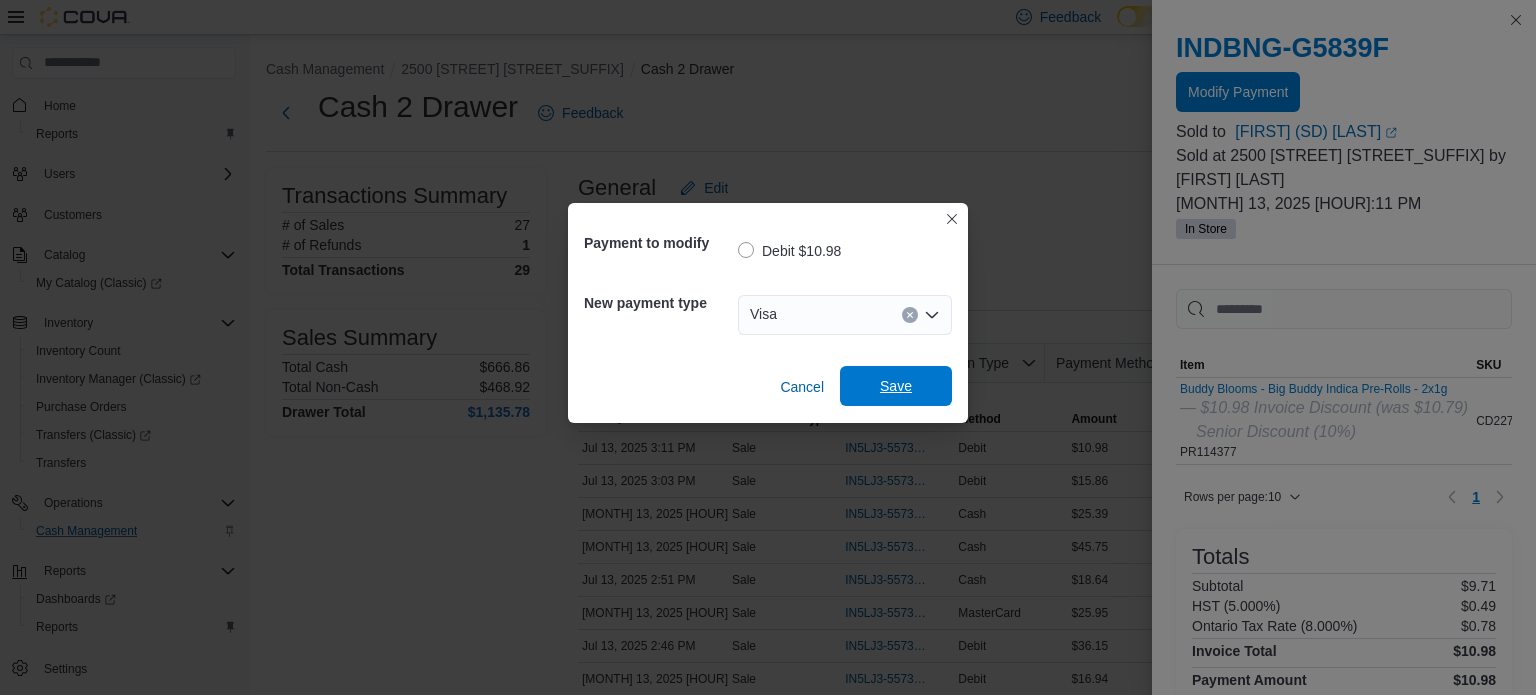 click on "Save" at bounding box center (896, 386) 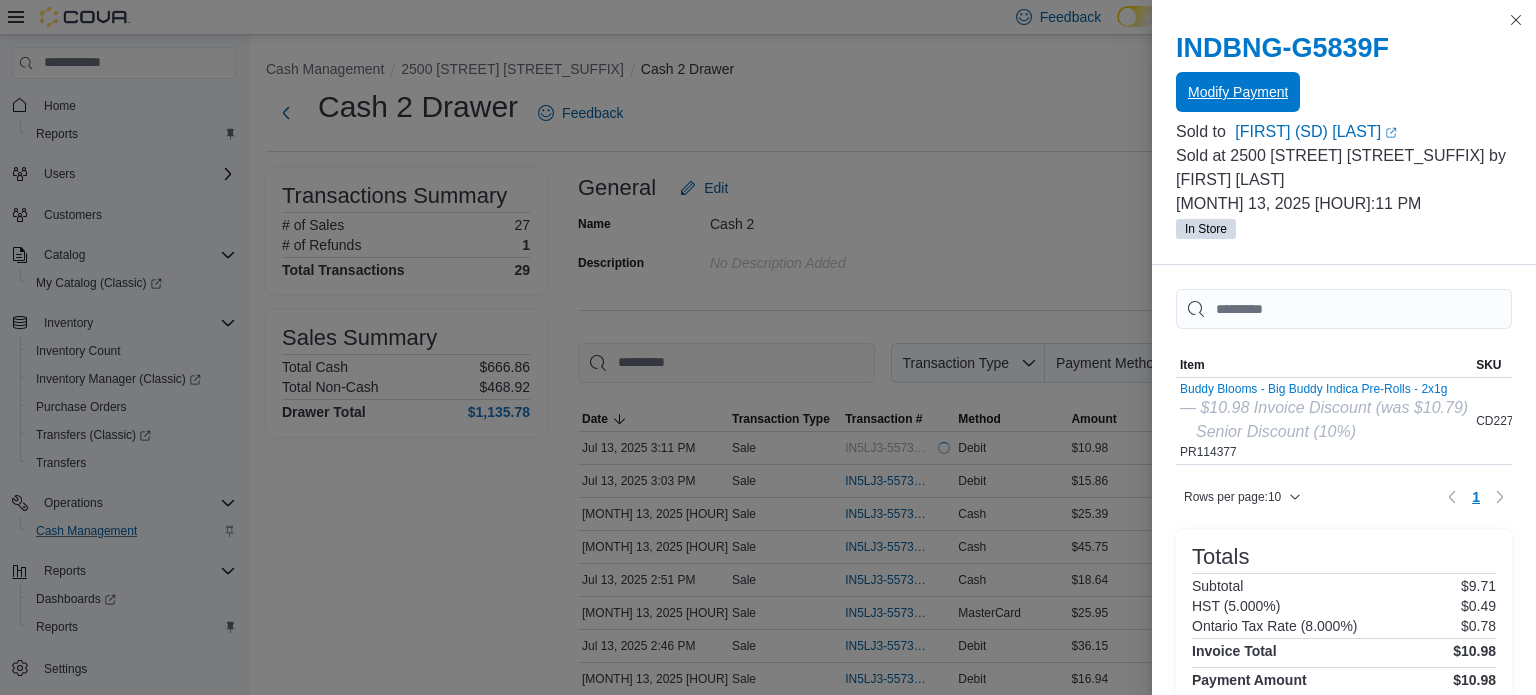 scroll, scrollTop: 0, scrollLeft: 0, axis: both 